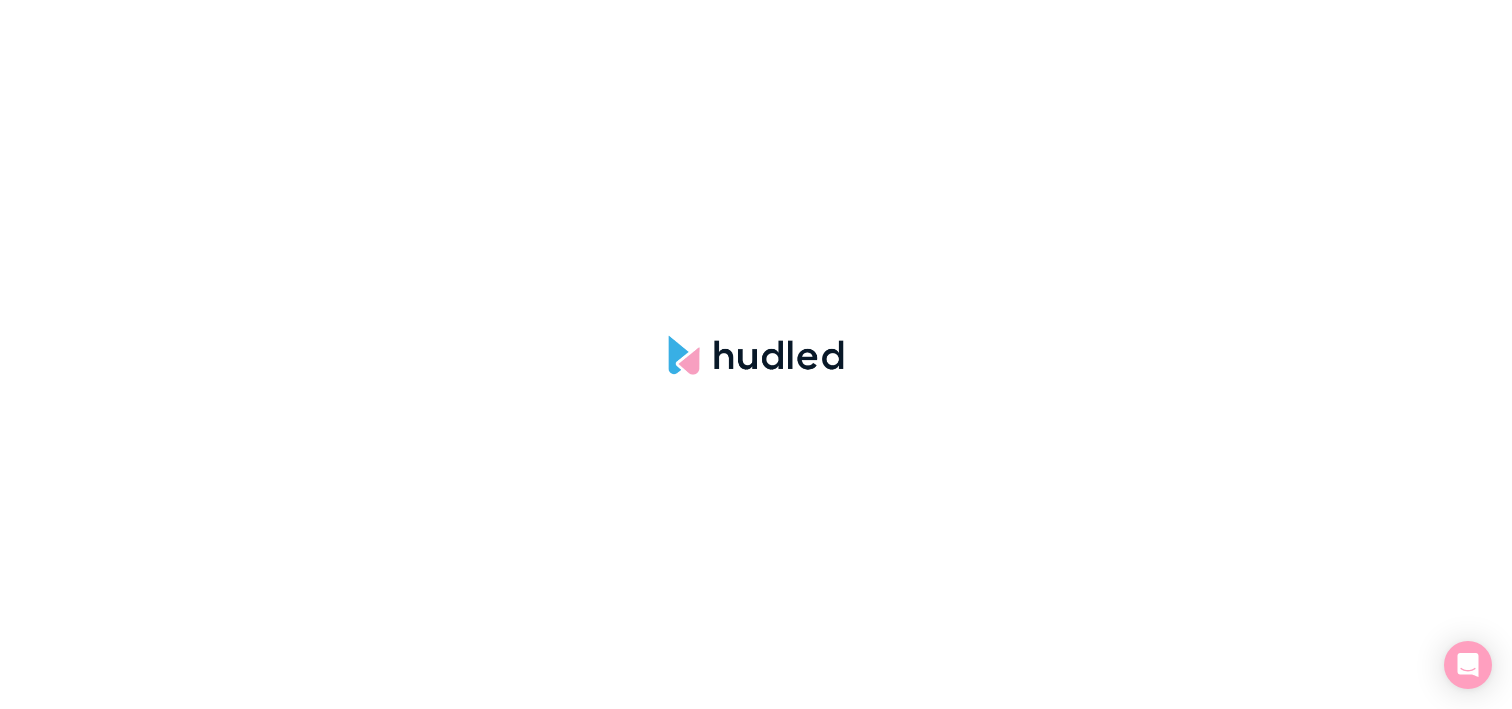 scroll, scrollTop: 0, scrollLeft: 0, axis: both 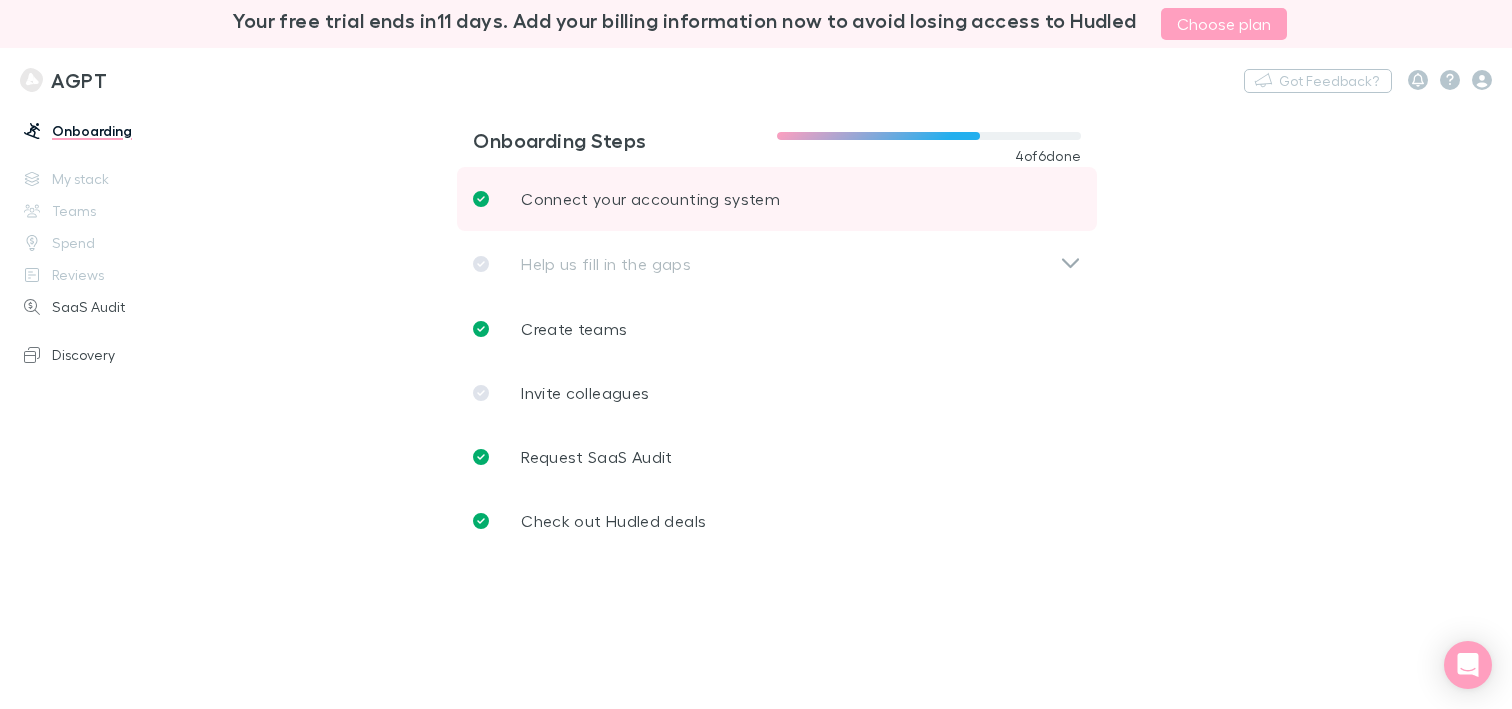 click on "Connect your accounting system" at bounding box center [650, 199] 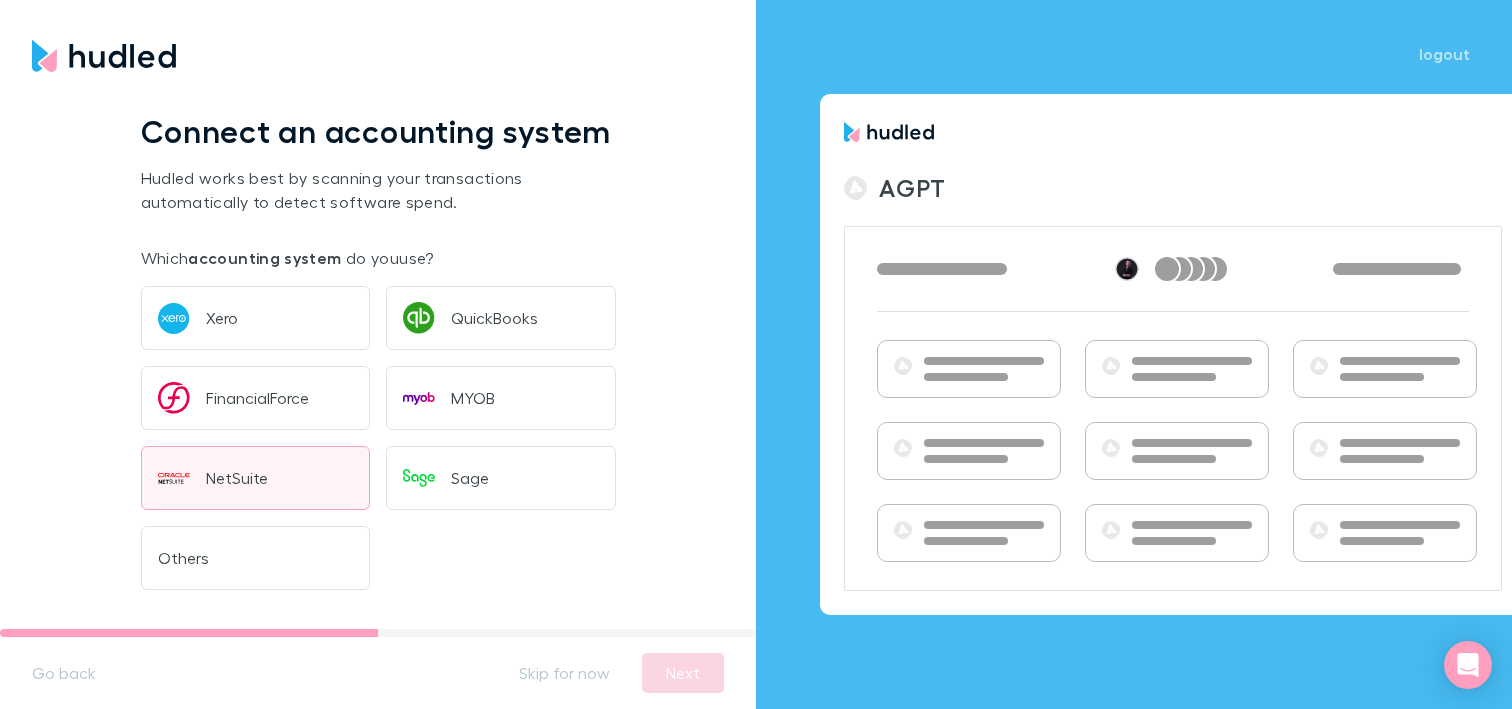 scroll, scrollTop: 9, scrollLeft: 0, axis: vertical 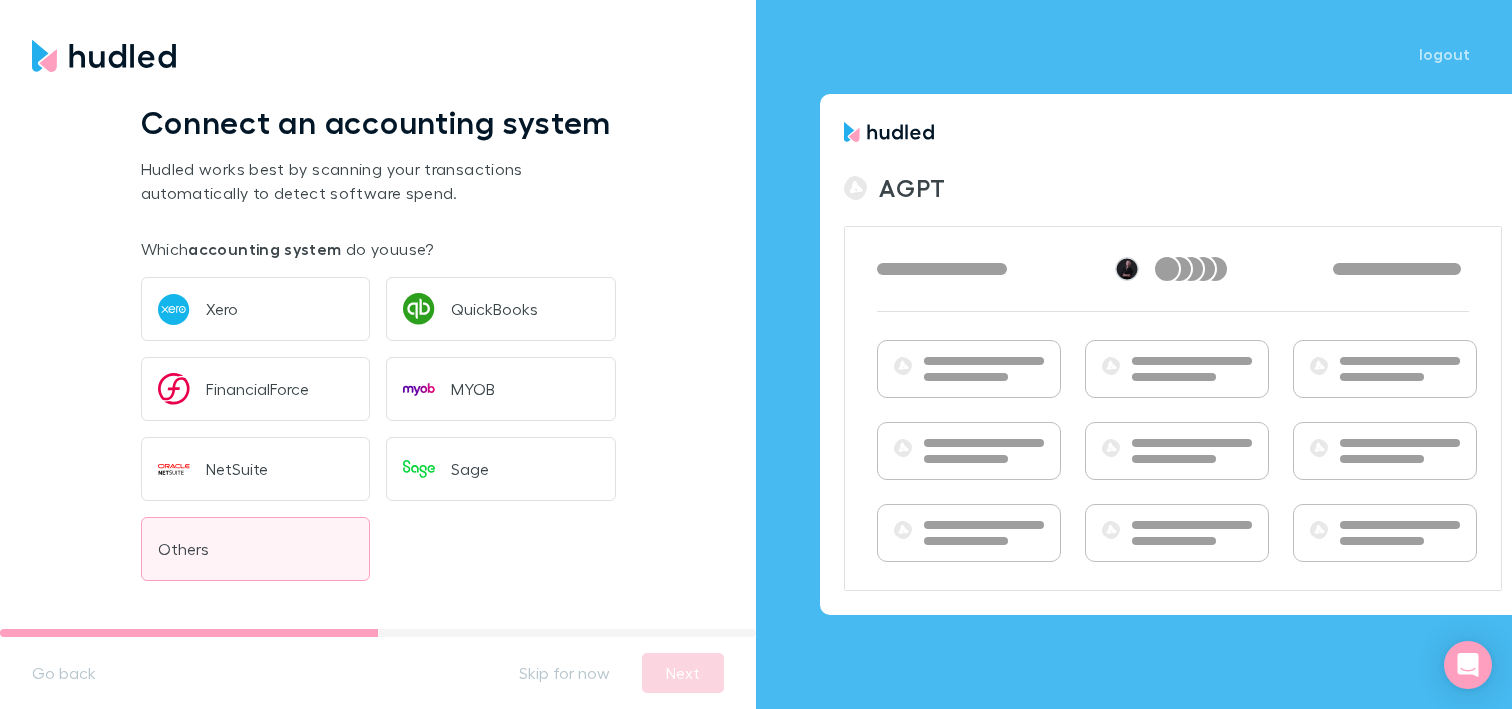 click on "Others" at bounding box center [256, 549] 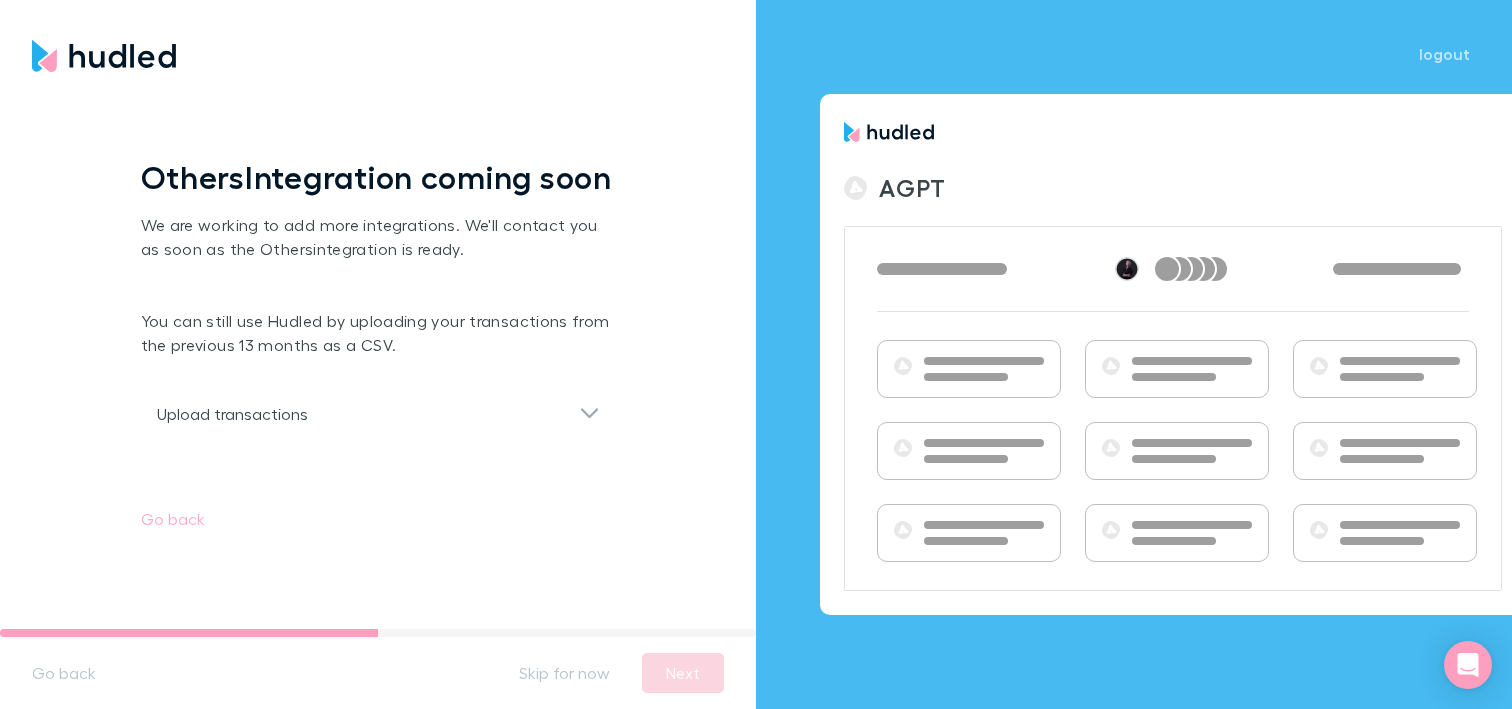 scroll, scrollTop: 0, scrollLeft: 0, axis: both 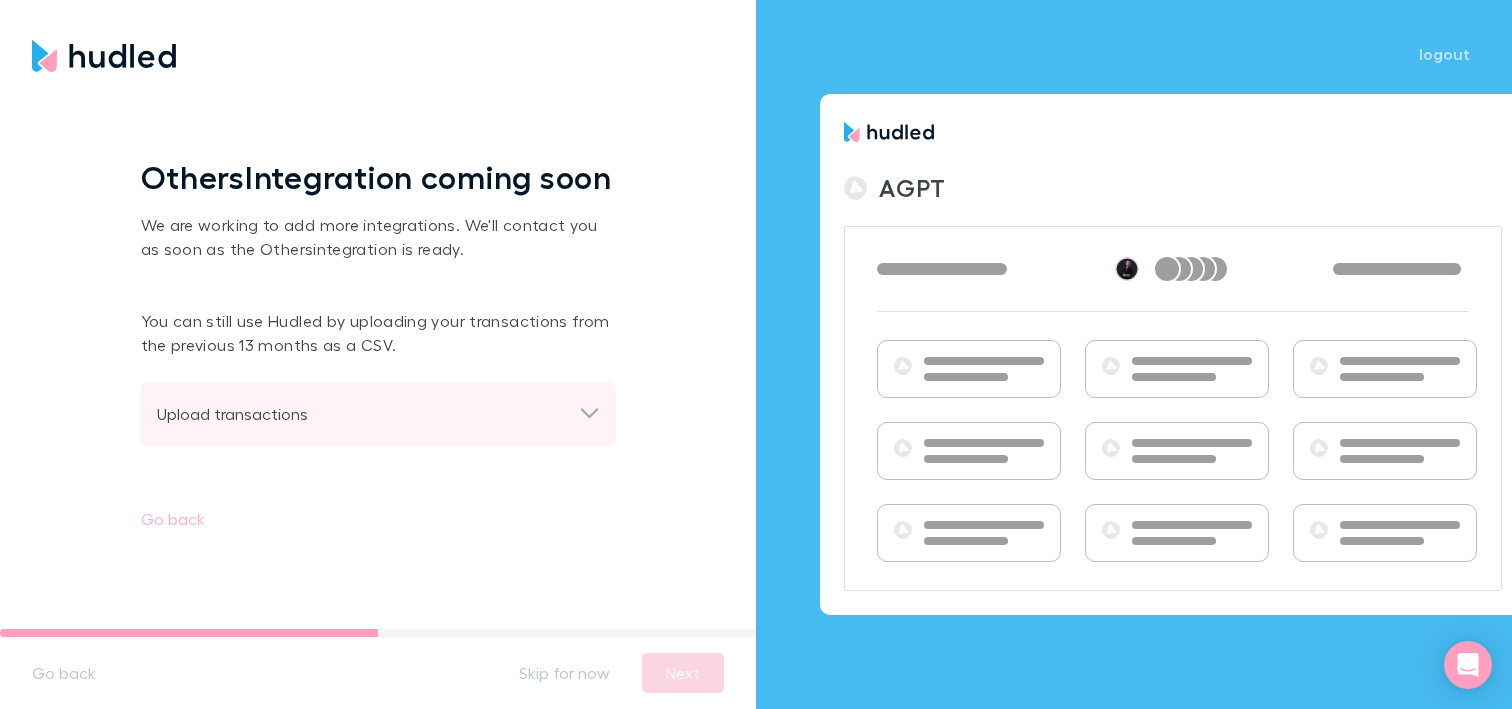 click on "Upload transactions" at bounding box center (378, 414) 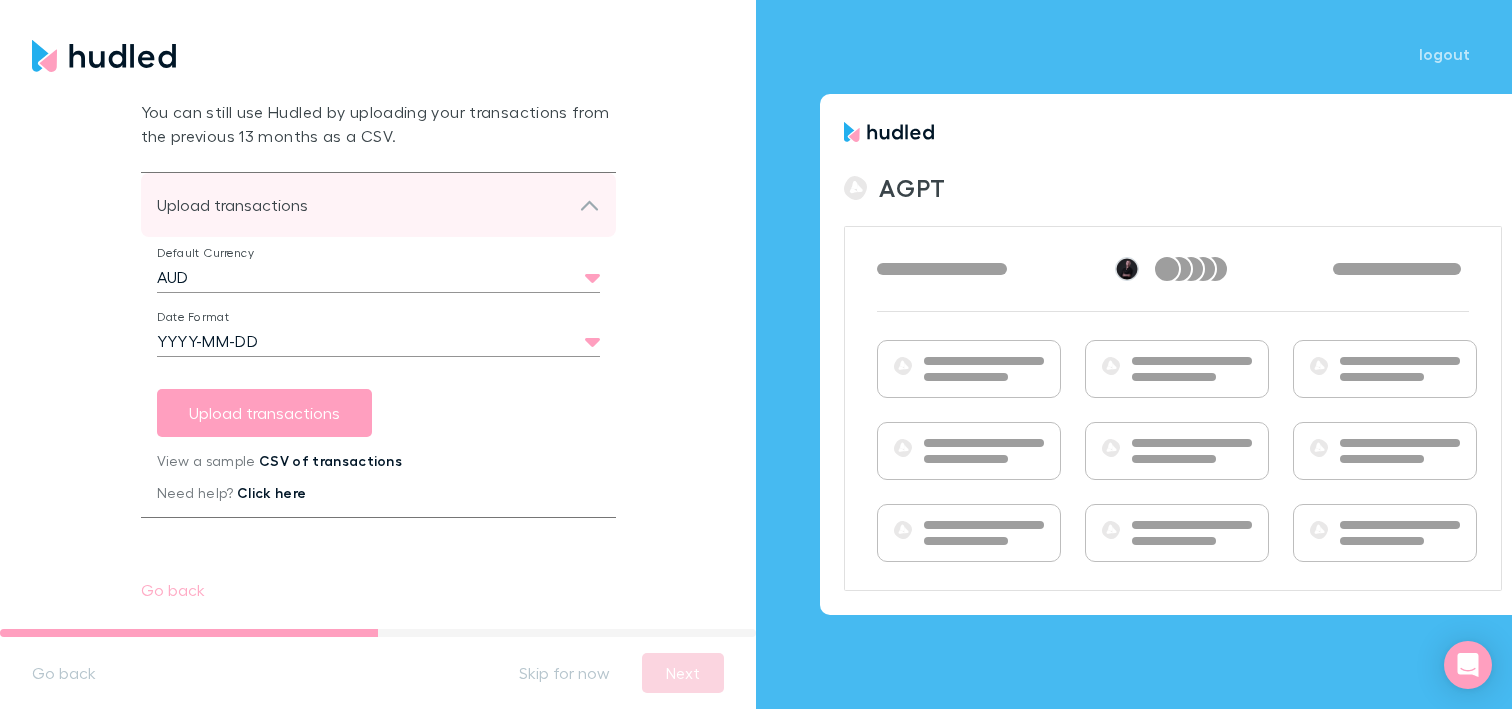 scroll, scrollTop: 172, scrollLeft: 0, axis: vertical 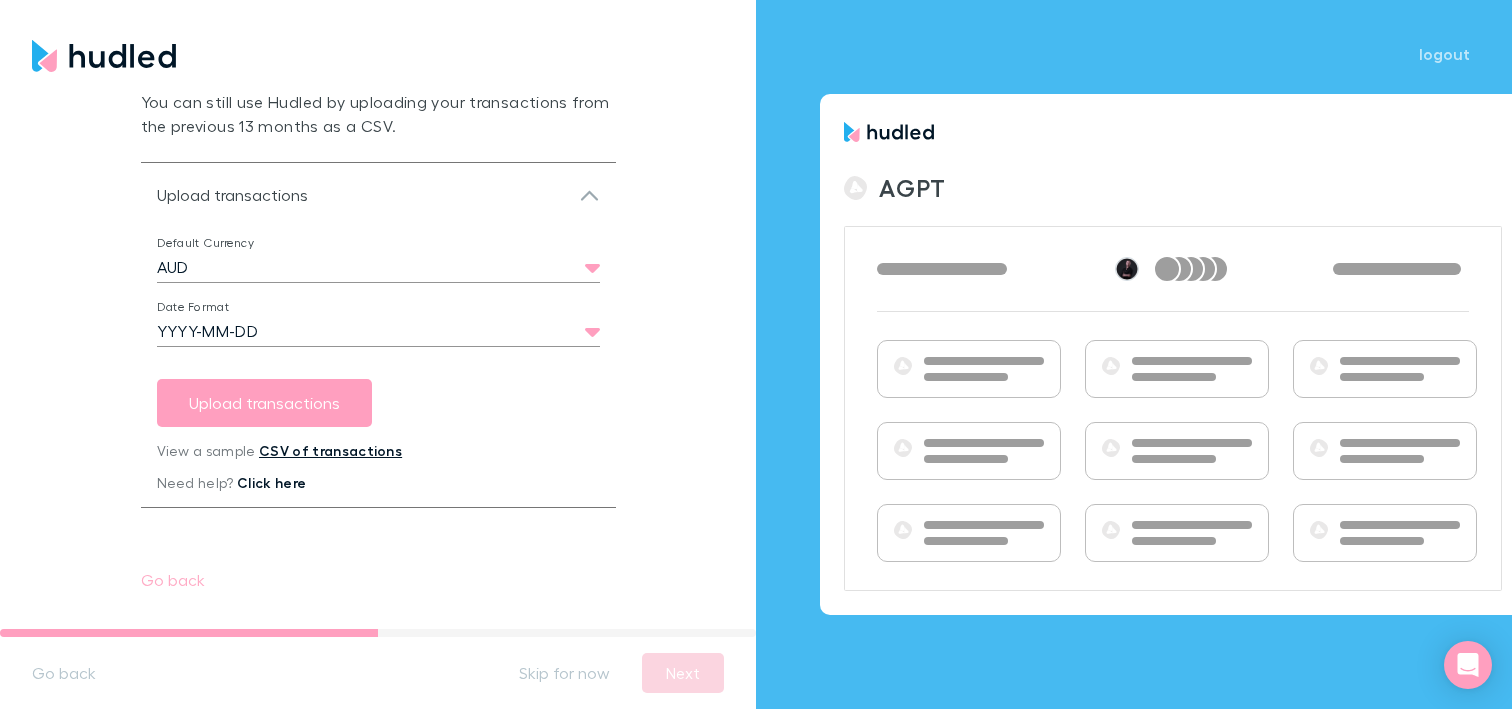 click on "CSV of transactions" at bounding box center [330, 450] 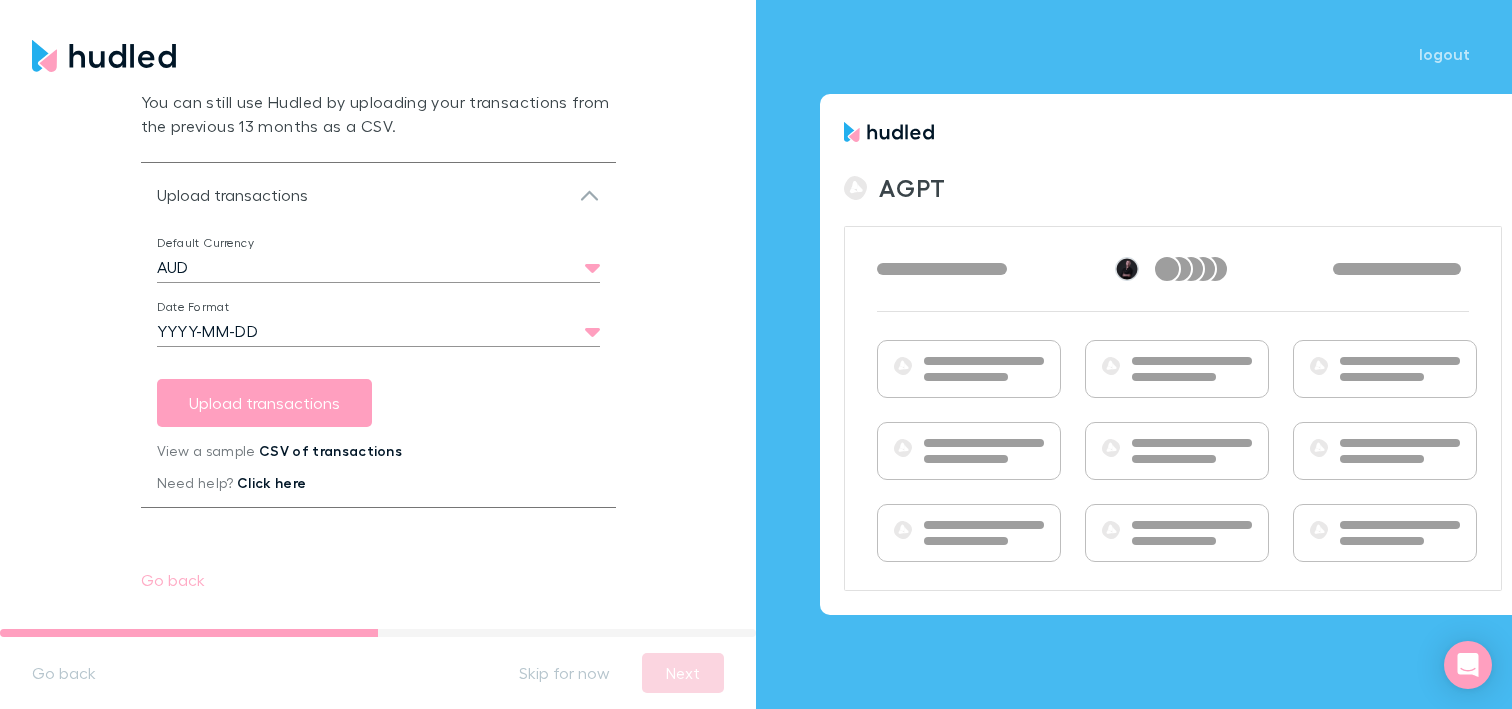 scroll, scrollTop: 226, scrollLeft: 0, axis: vertical 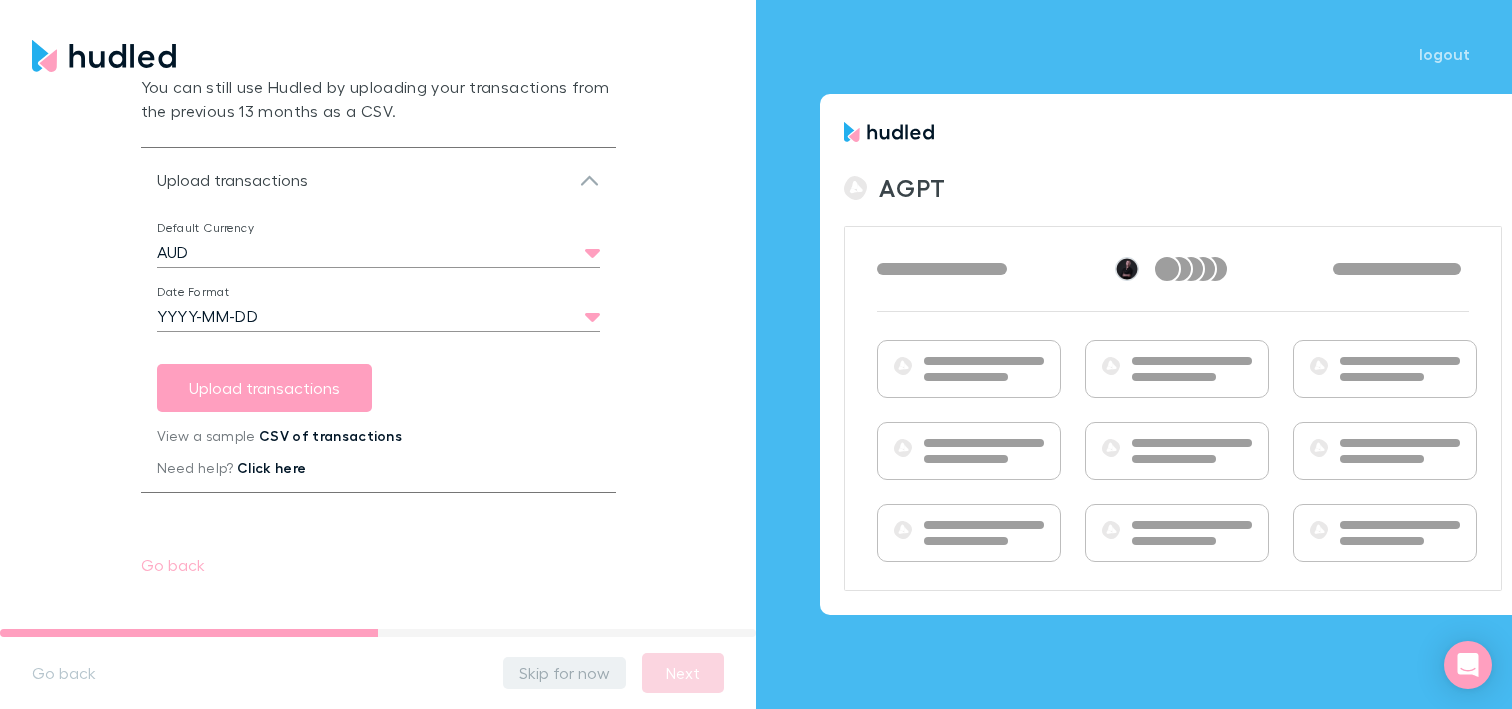 click on "Skip for now" at bounding box center [564, 673] 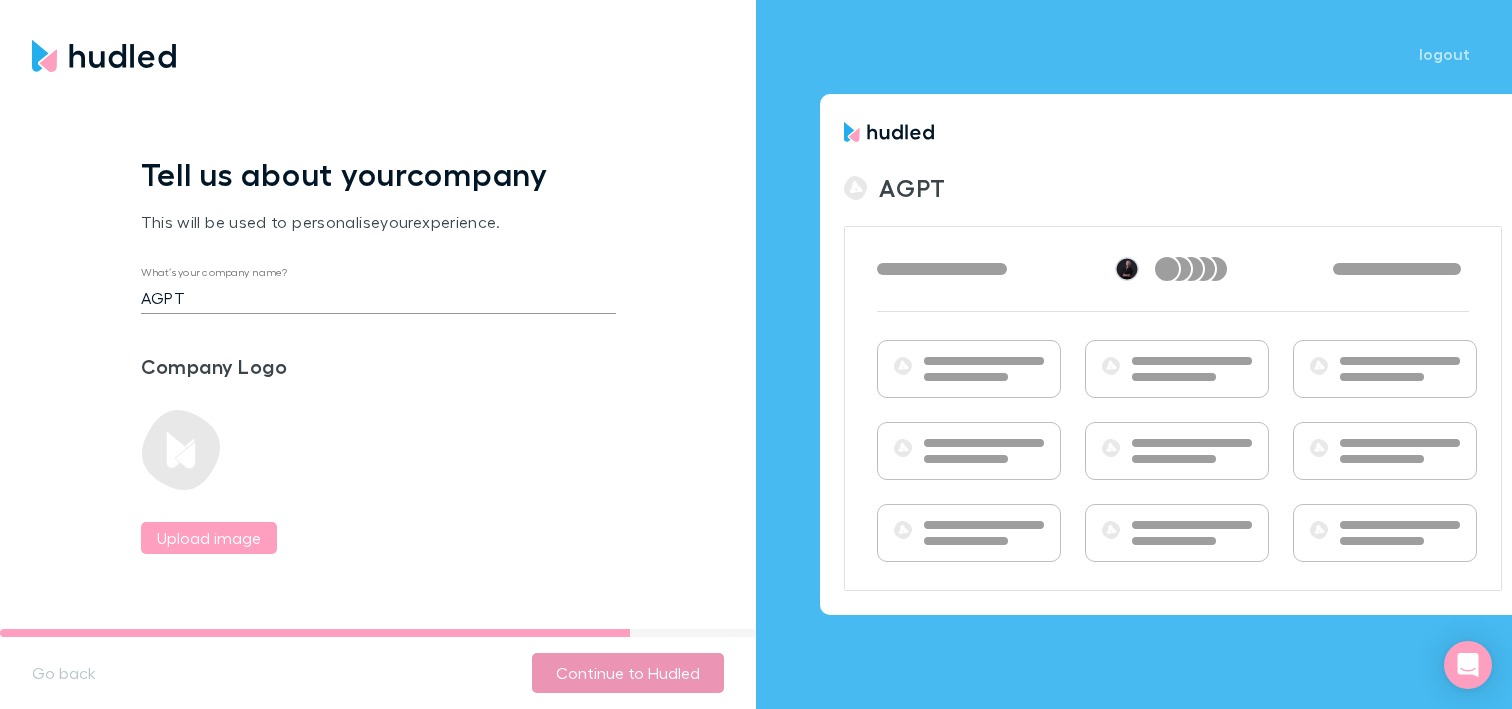 click on "Continue to Hudled" at bounding box center (628, 673) 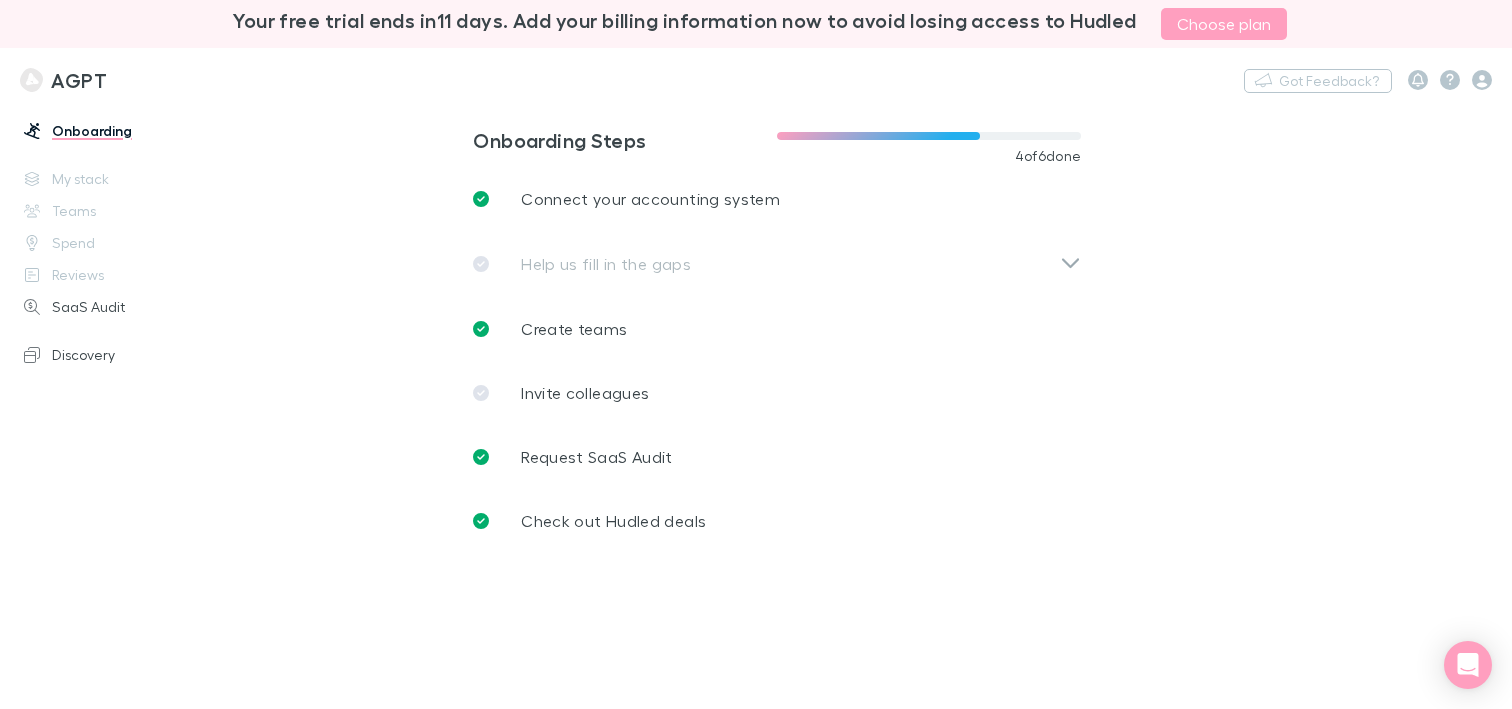click on "Help us fill in the gaps" at bounding box center [785, 264] 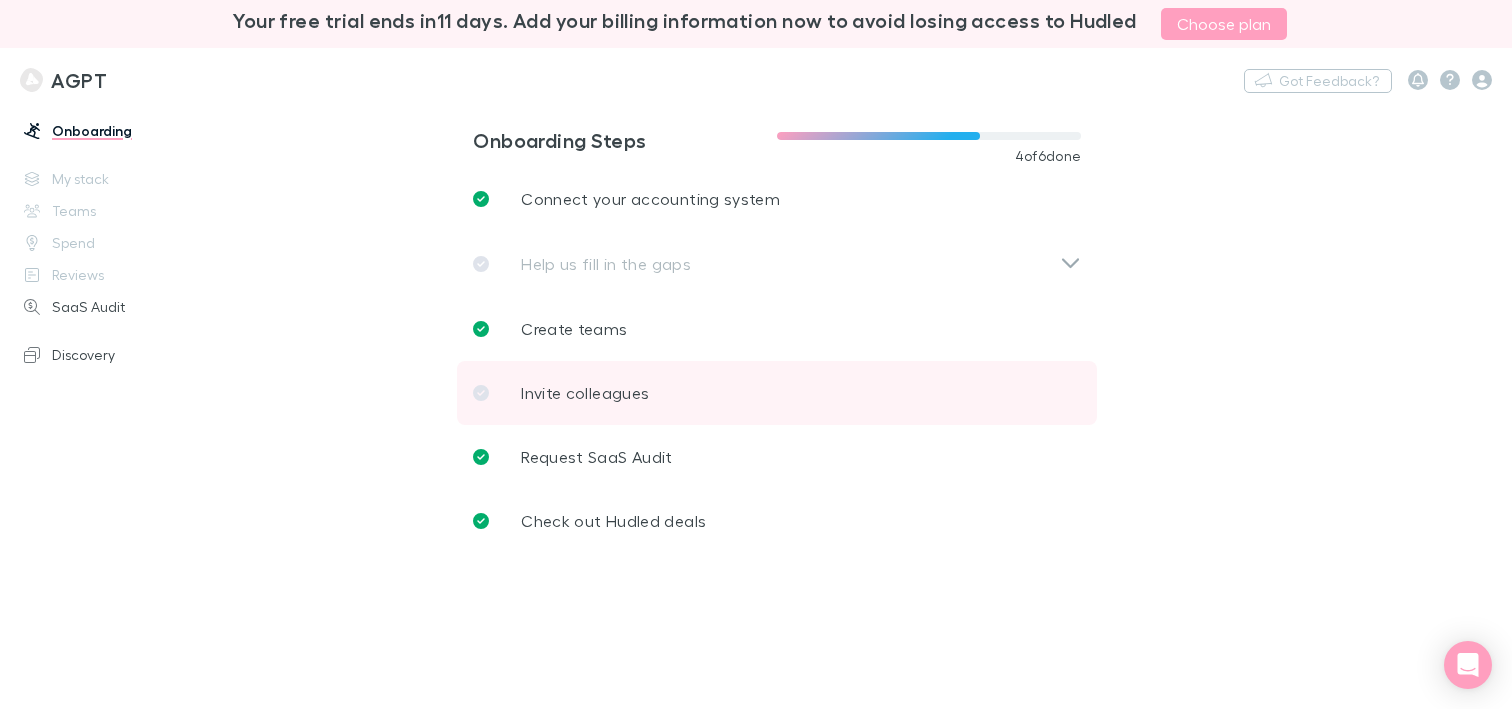 click on "Invite colleagues" at bounding box center [585, 393] 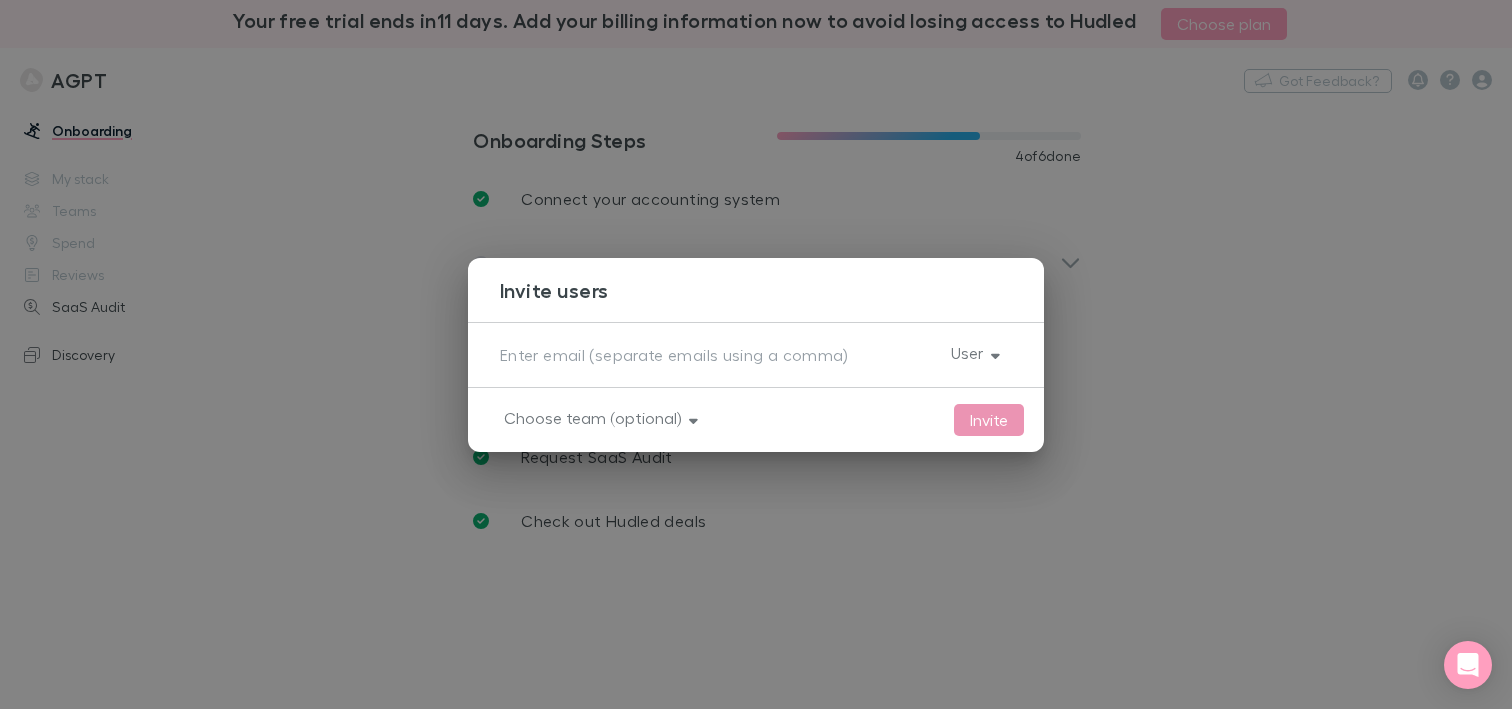 click on "Invite" at bounding box center [989, 420] 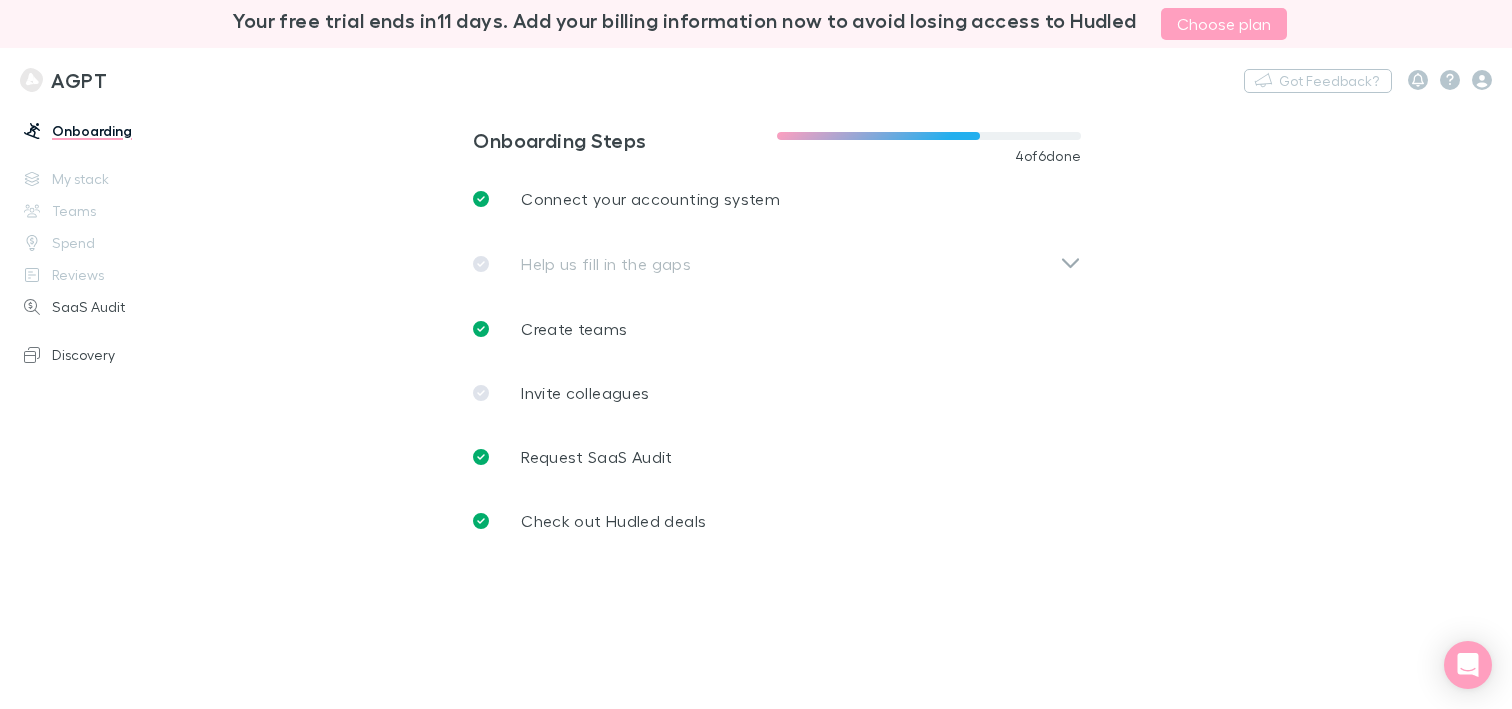 click on "Help us fill in the gaps" at bounding box center (785, 264) 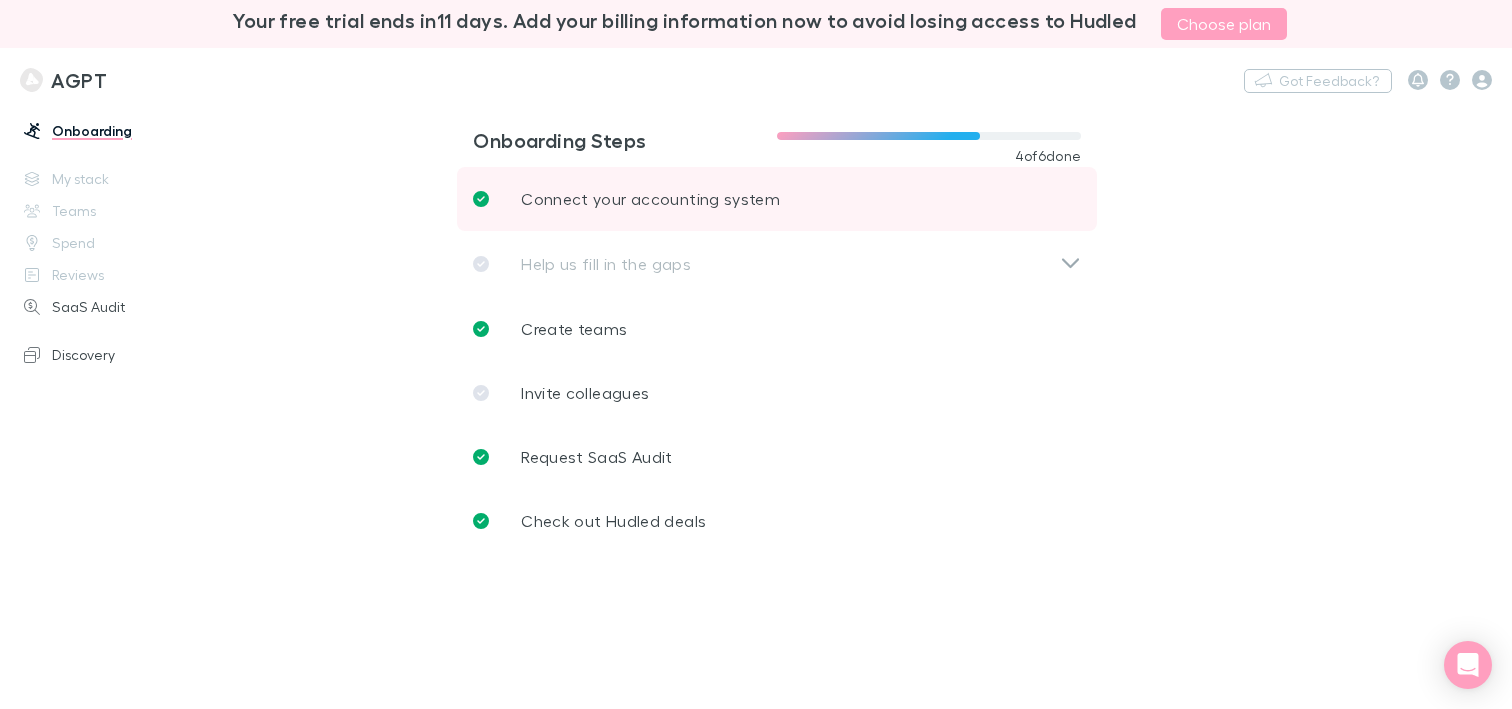 click on "Connect your accounting system" at bounding box center [650, 199] 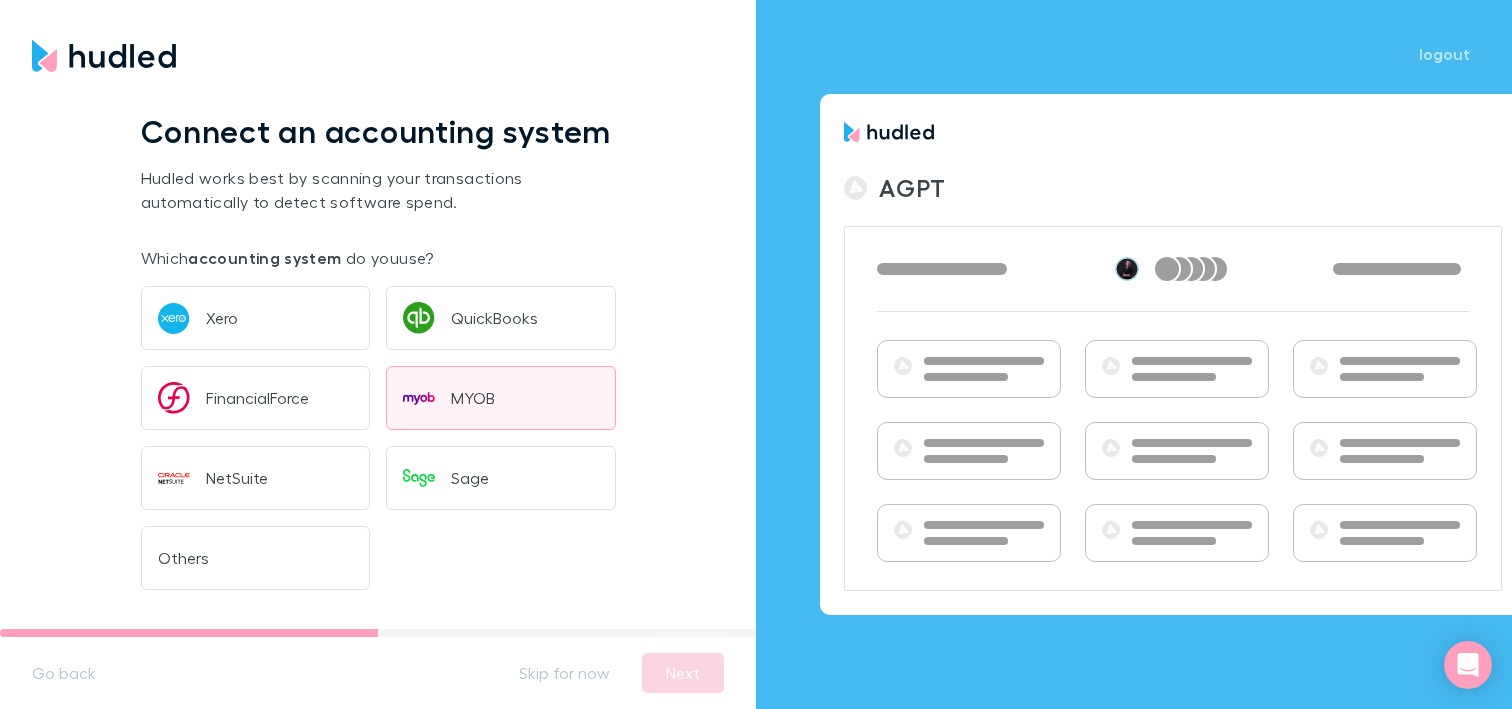 scroll, scrollTop: 9, scrollLeft: 0, axis: vertical 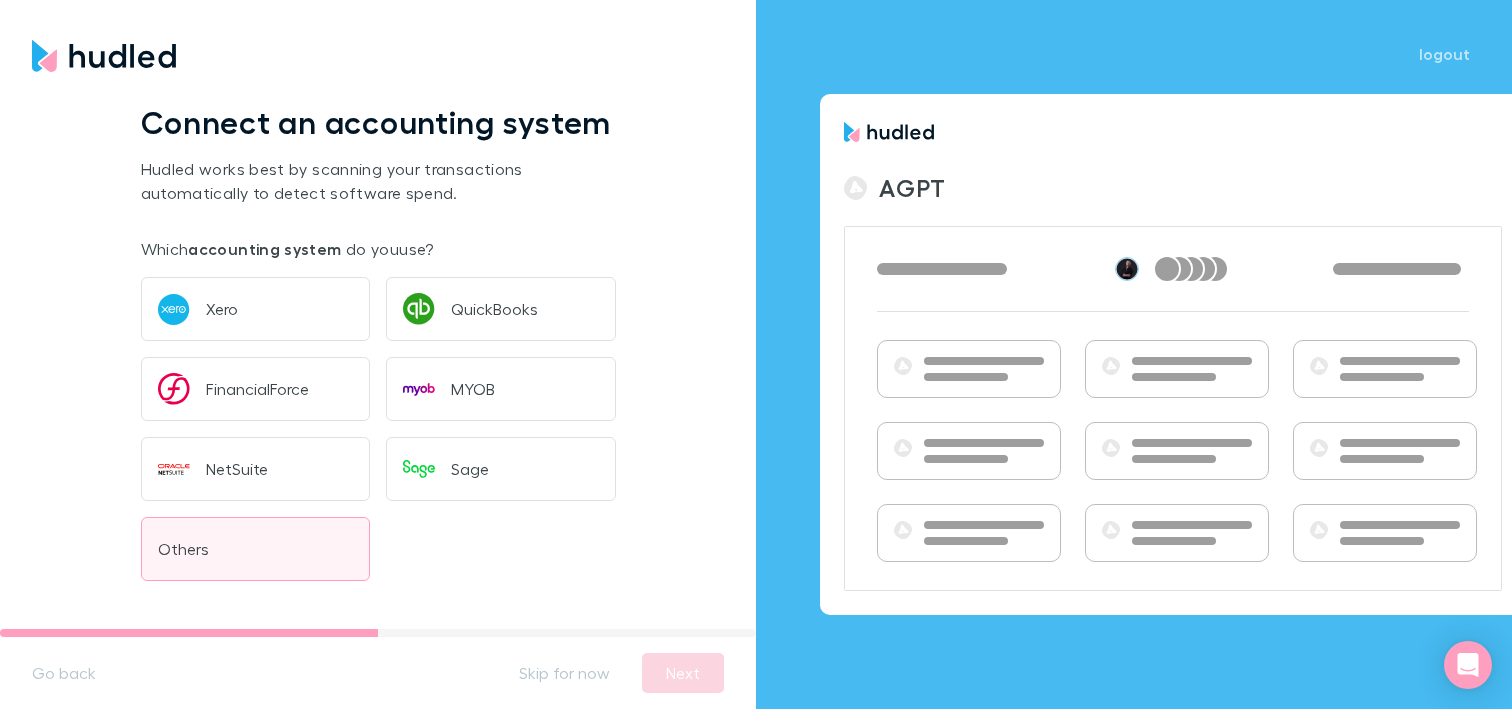 click on "Others" at bounding box center (256, 549) 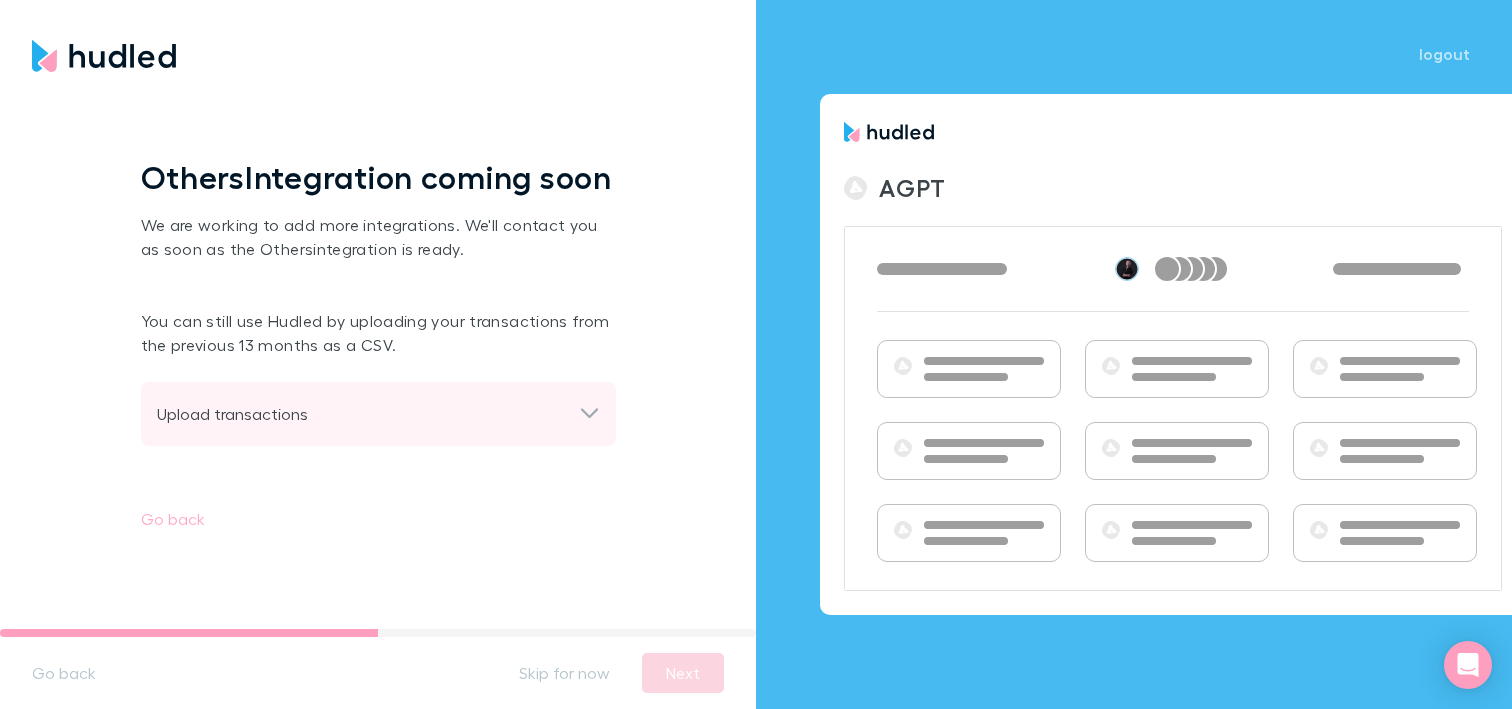 click on "Upload transactions" at bounding box center [378, 414] 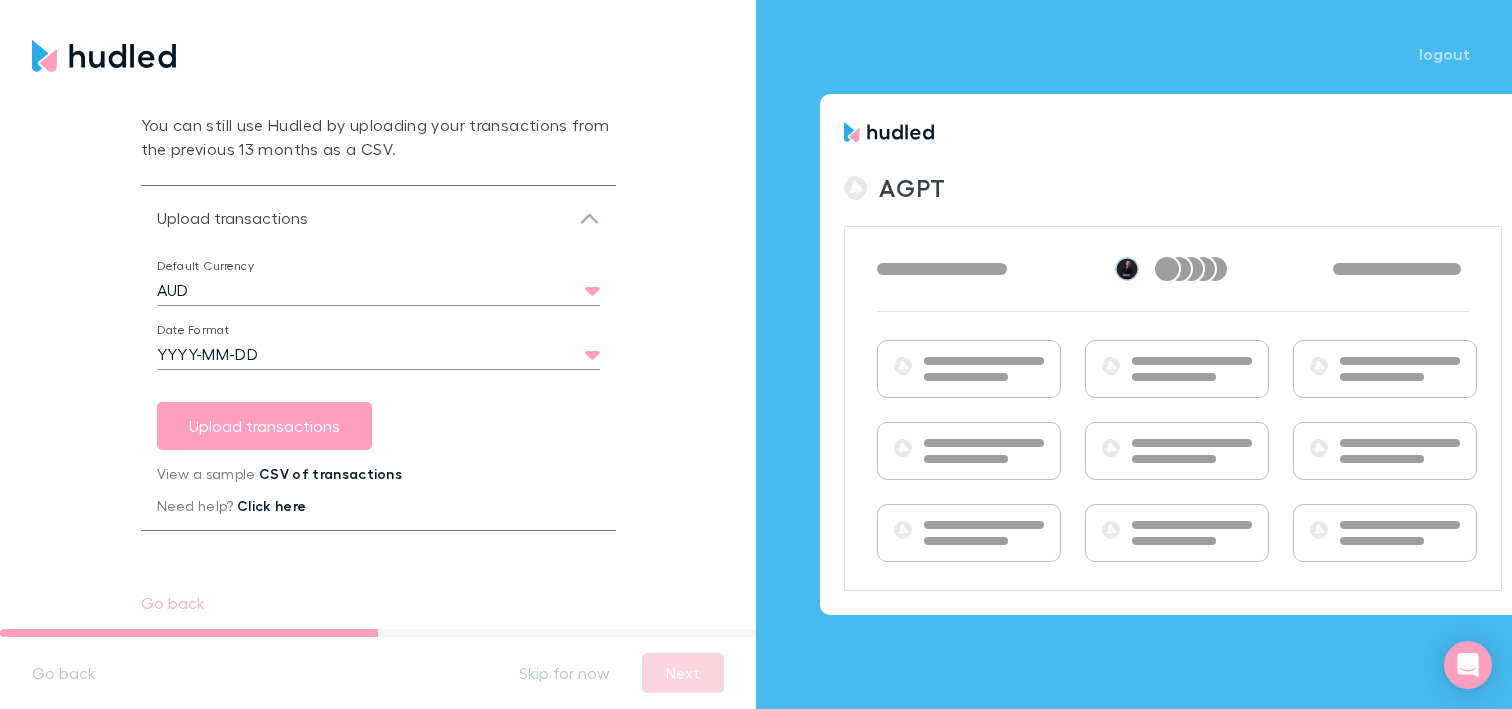 scroll, scrollTop: 154, scrollLeft: 0, axis: vertical 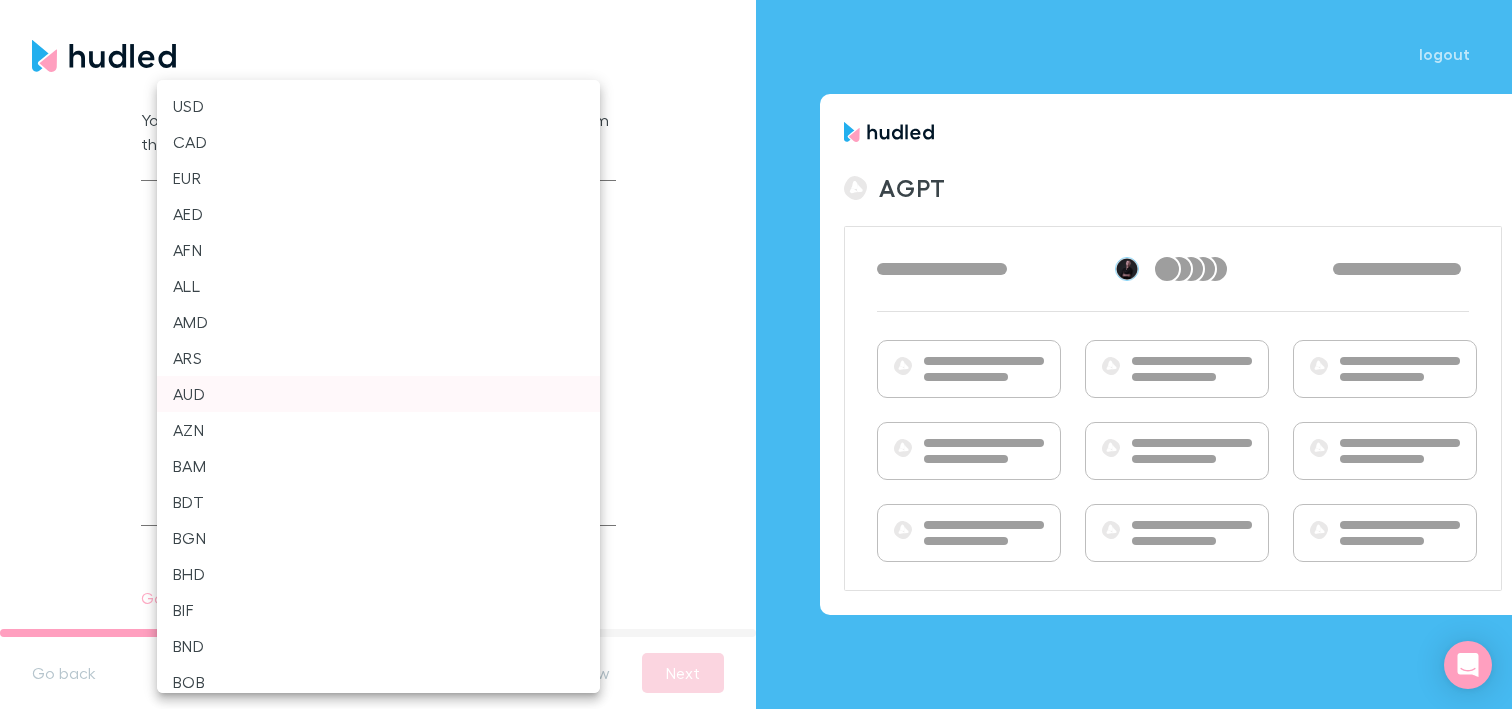 click on "USD CAD EUR AED AFN ALL AMD ARS AUD AZN BAM BDT BGN BHD BIF BND BOB BRL BWP BYR BZD CDF CHF CLP CNY COP CRC CVE CZK DJF DKK DOP DZD EEK EGP ERN ETB GBP GEL GHS GNF GTQ HKD HNL HRK HUF IDR ILS INR IQD IRR ISK JMD JOD JPY KES KHR KMF KRW KWD KZT LBP LKR LTL LVL LYD MAD MDL MGA MKD" at bounding box center (756, 354) 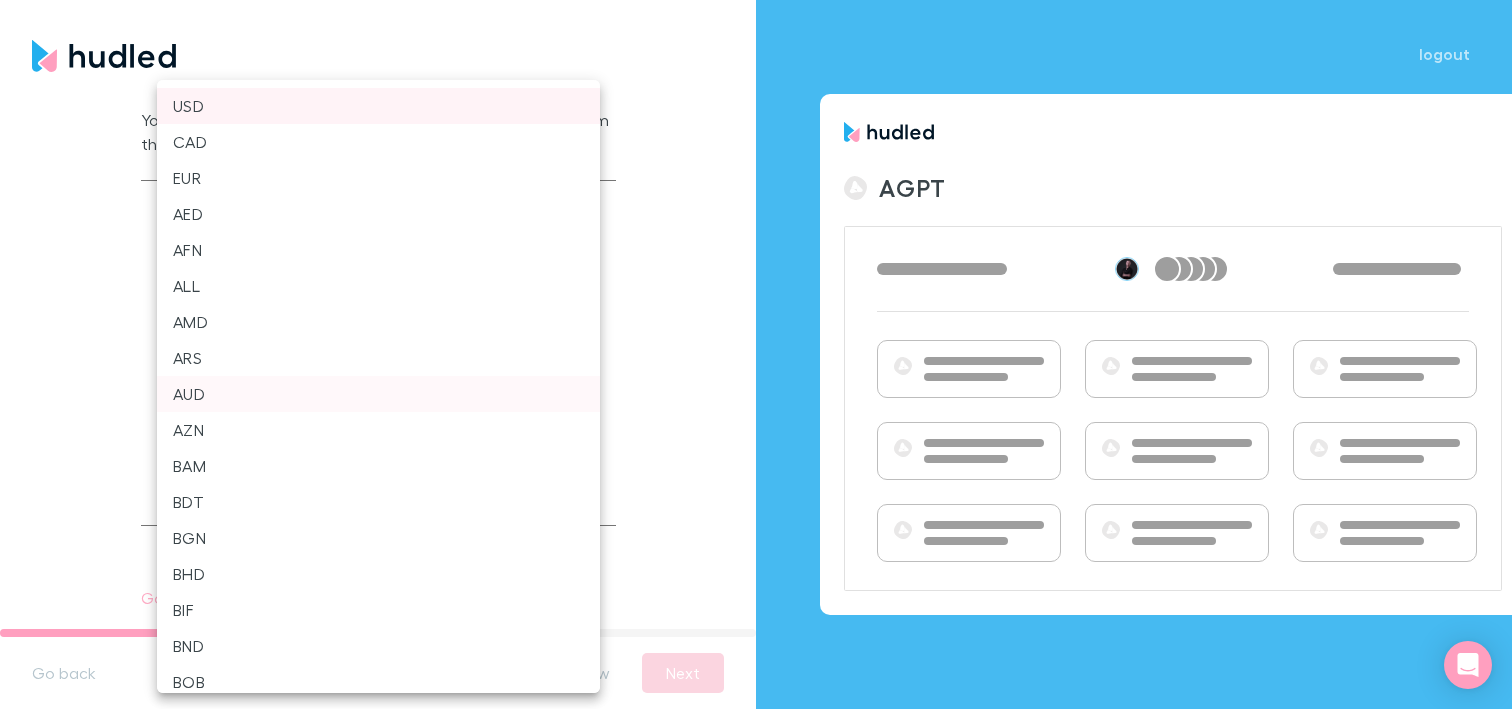 click on "USD" at bounding box center [378, 106] 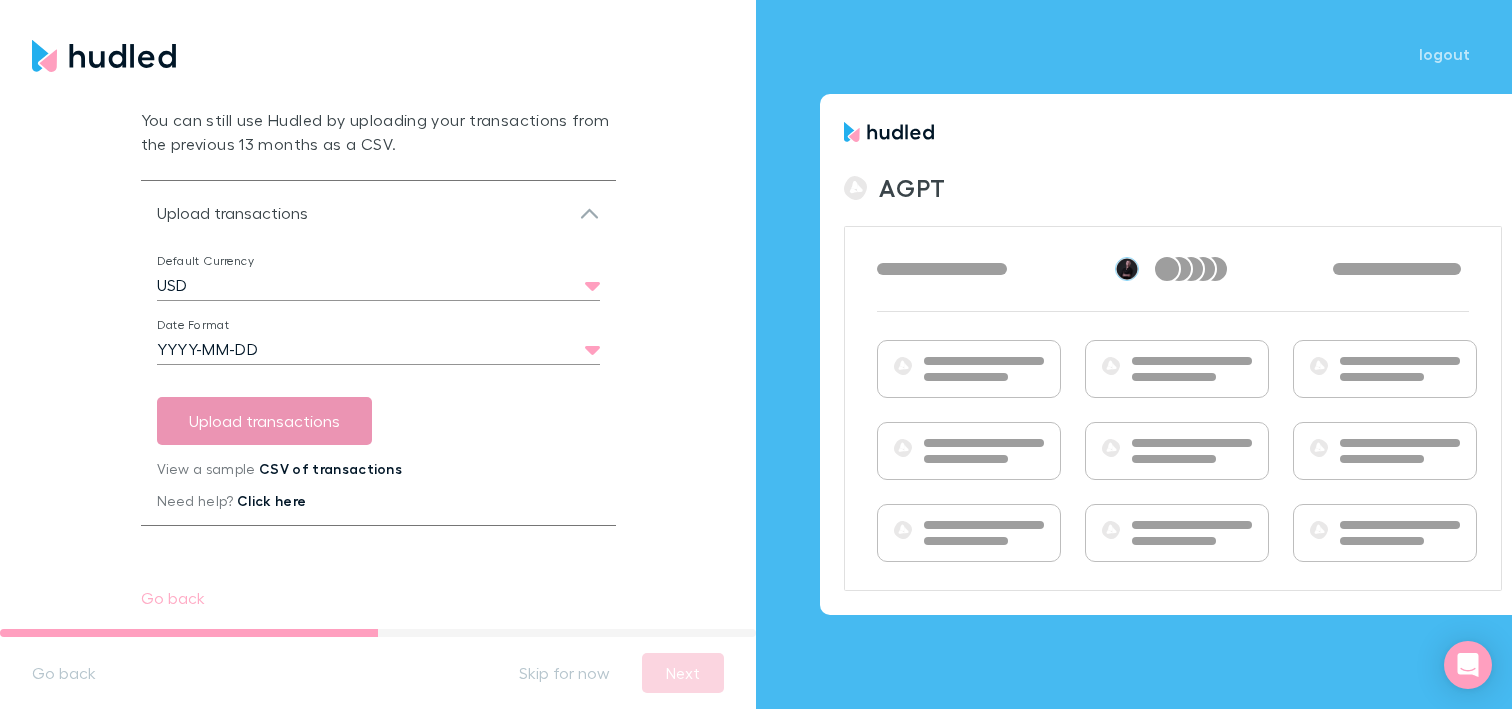 click on "Upload transactions" at bounding box center (264, 421) 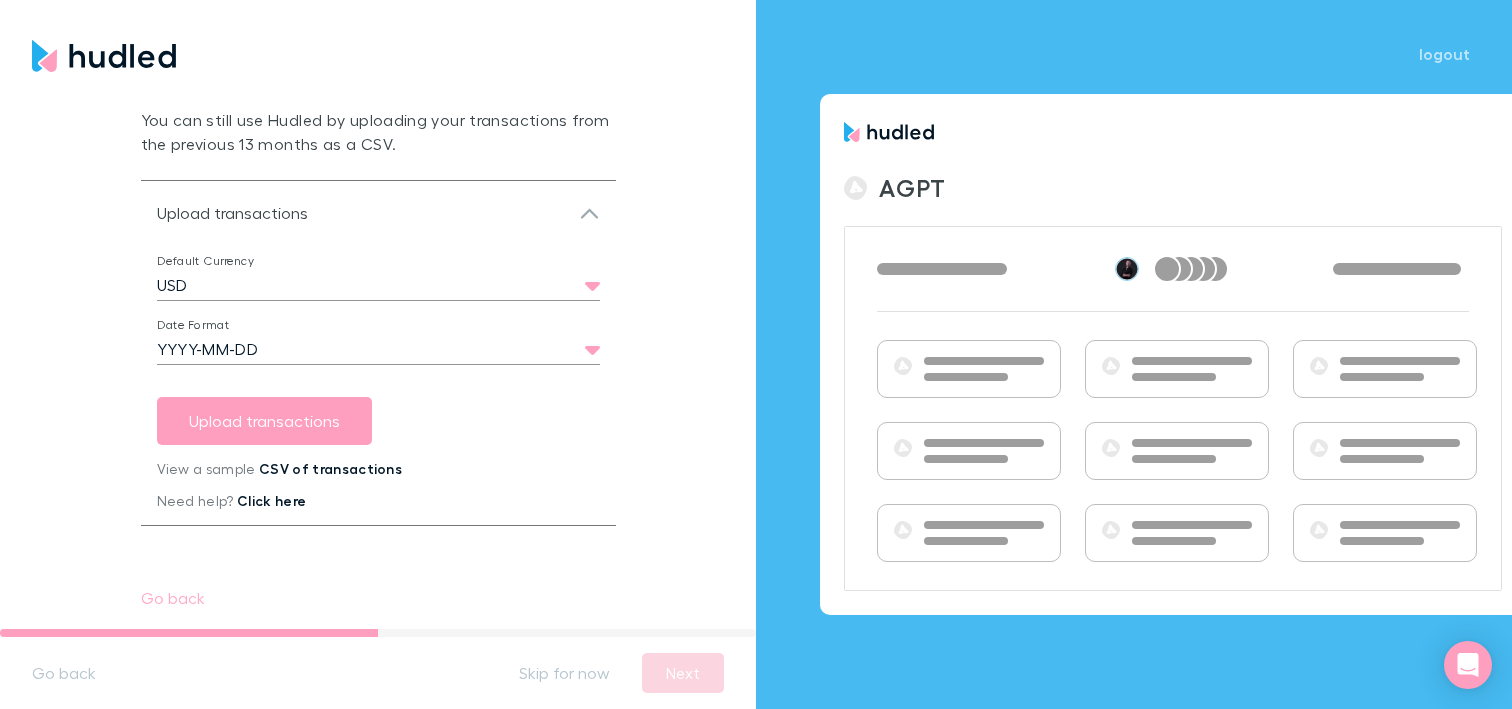 scroll, scrollTop: 226, scrollLeft: 0, axis: vertical 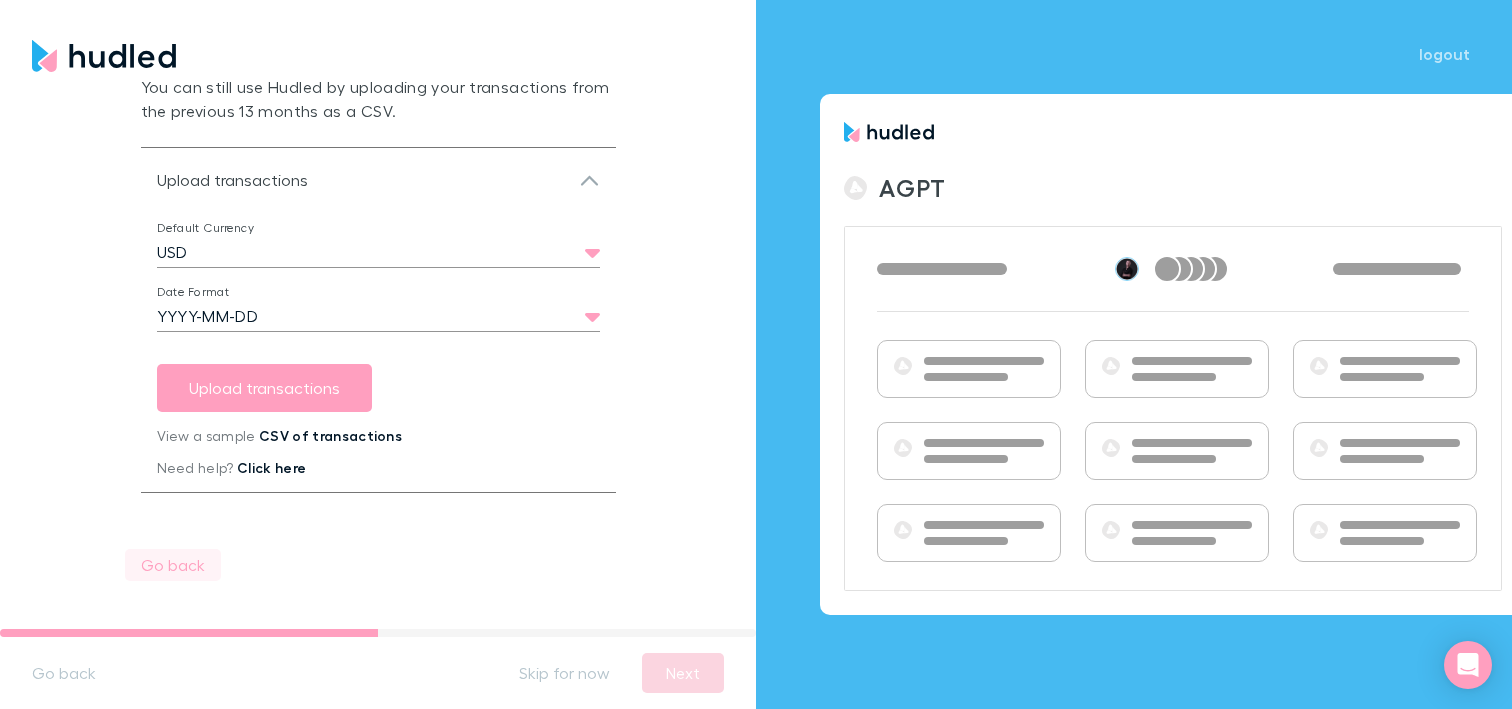 click on "Go back" at bounding box center [173, 565] 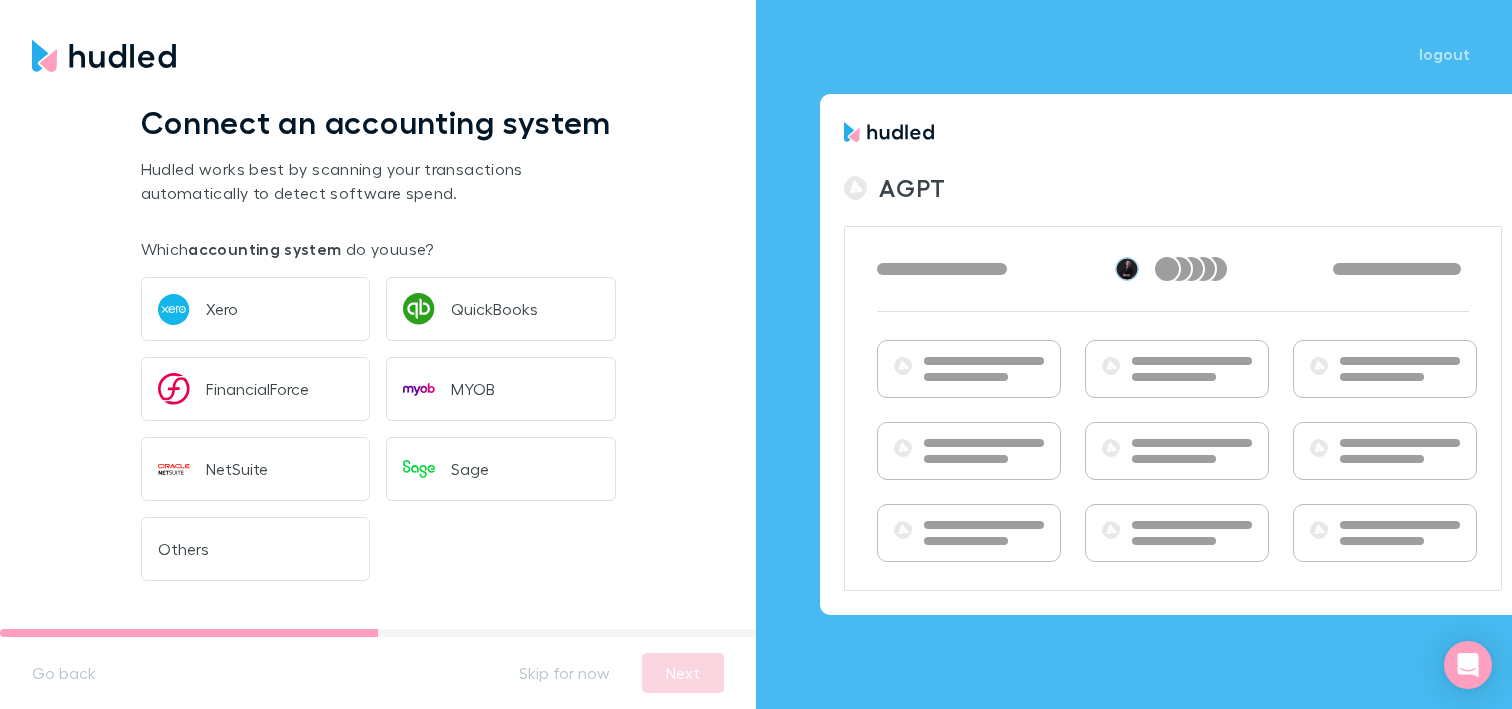 scroll, scrollTop: 9, scrollLeft: 0, axis: vertical 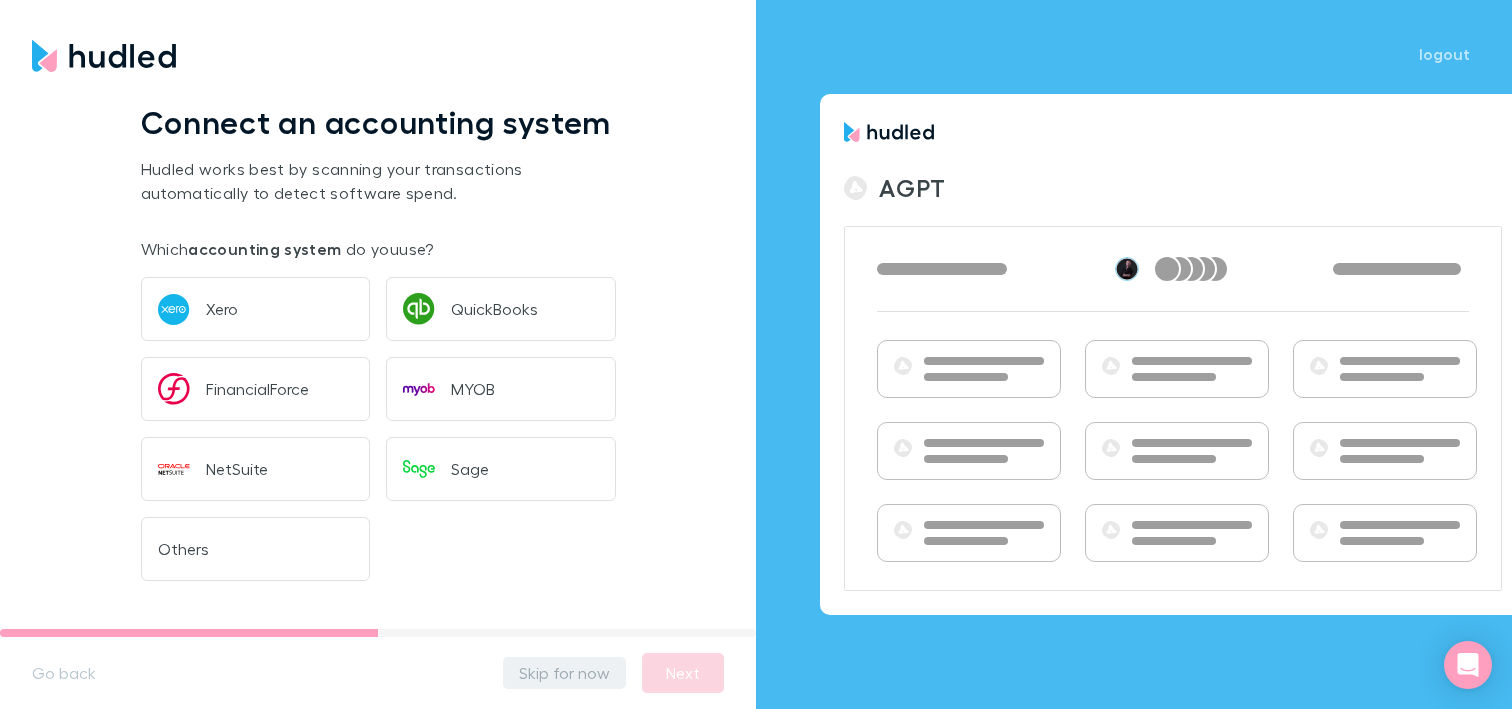 click on "Skip for now" at bounding box center (564, 673) 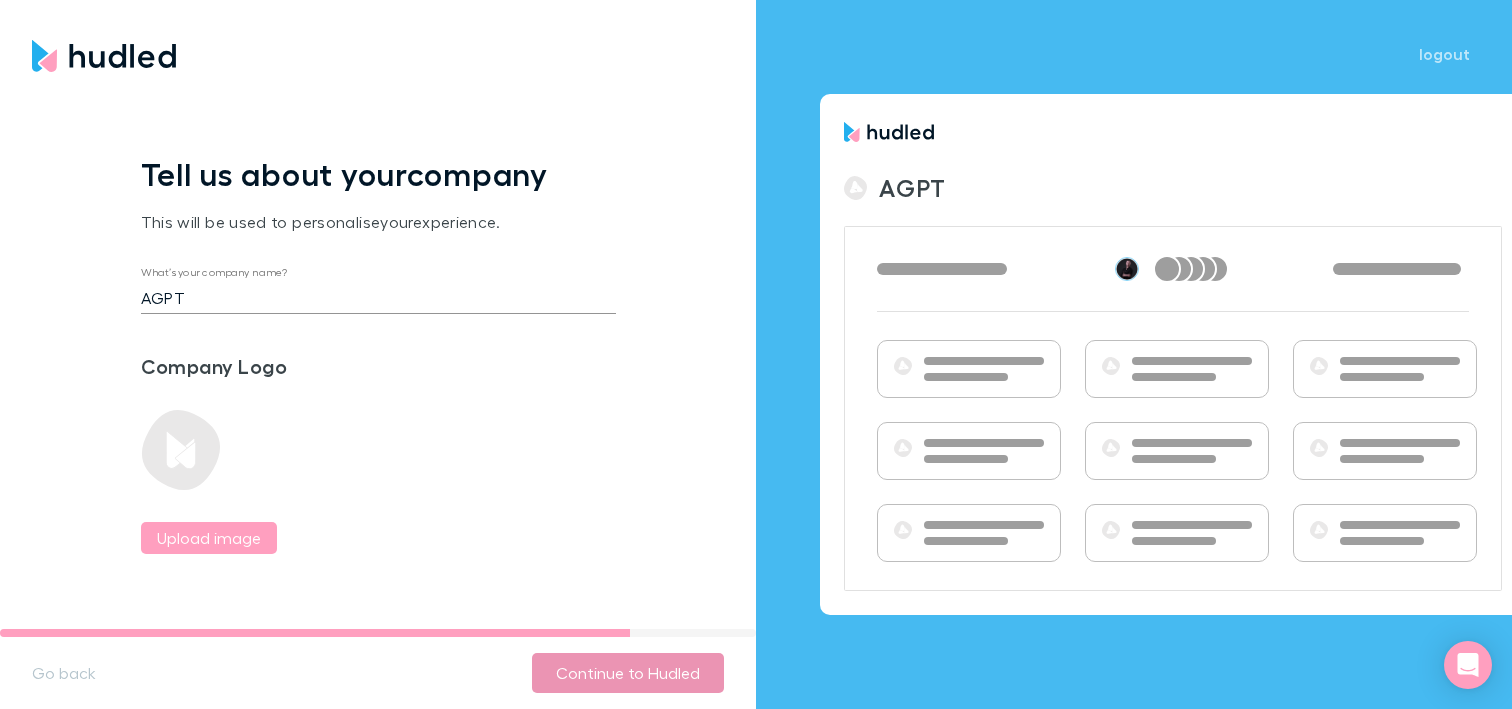 click on "Continue to Hudled" at bounding box center (628, 673) 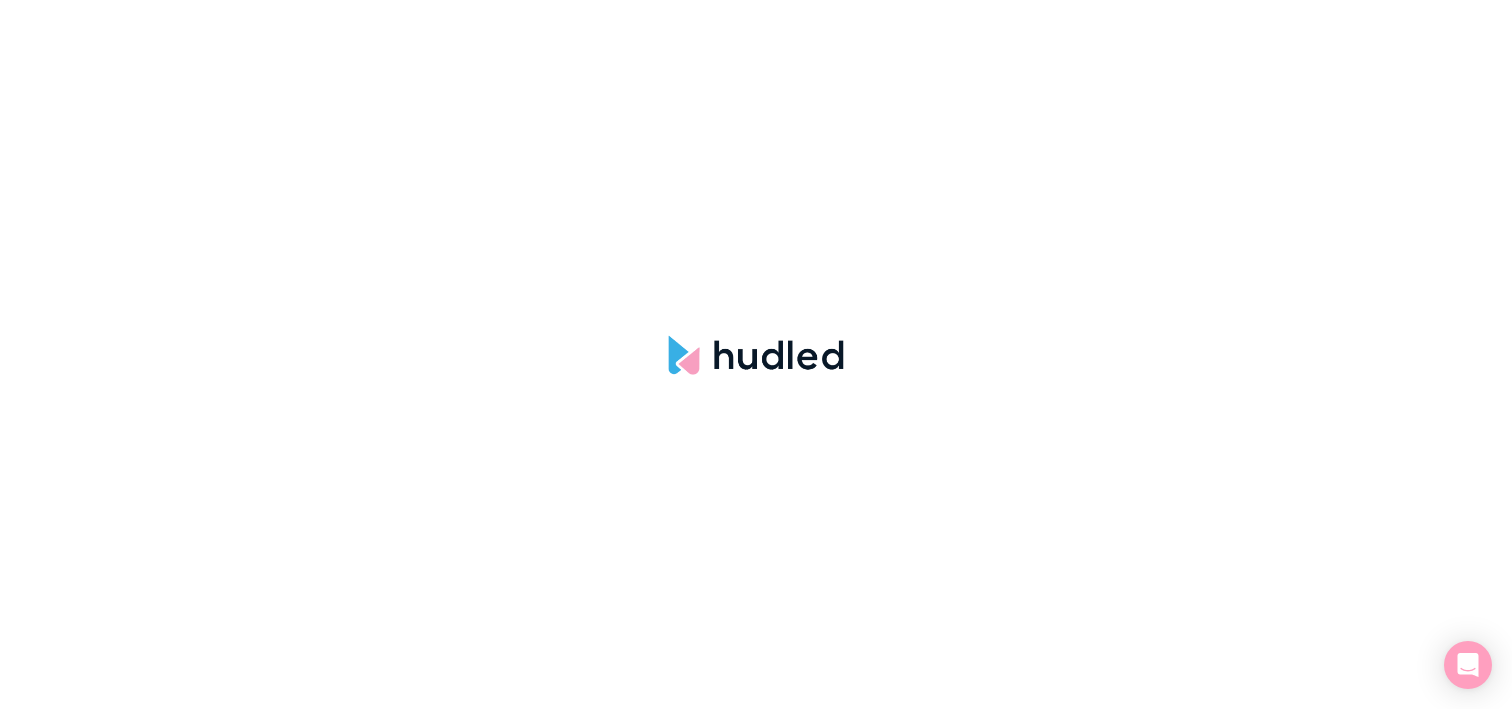 scroll, scrollTop: 0, scrollLeft: 0, axis: both 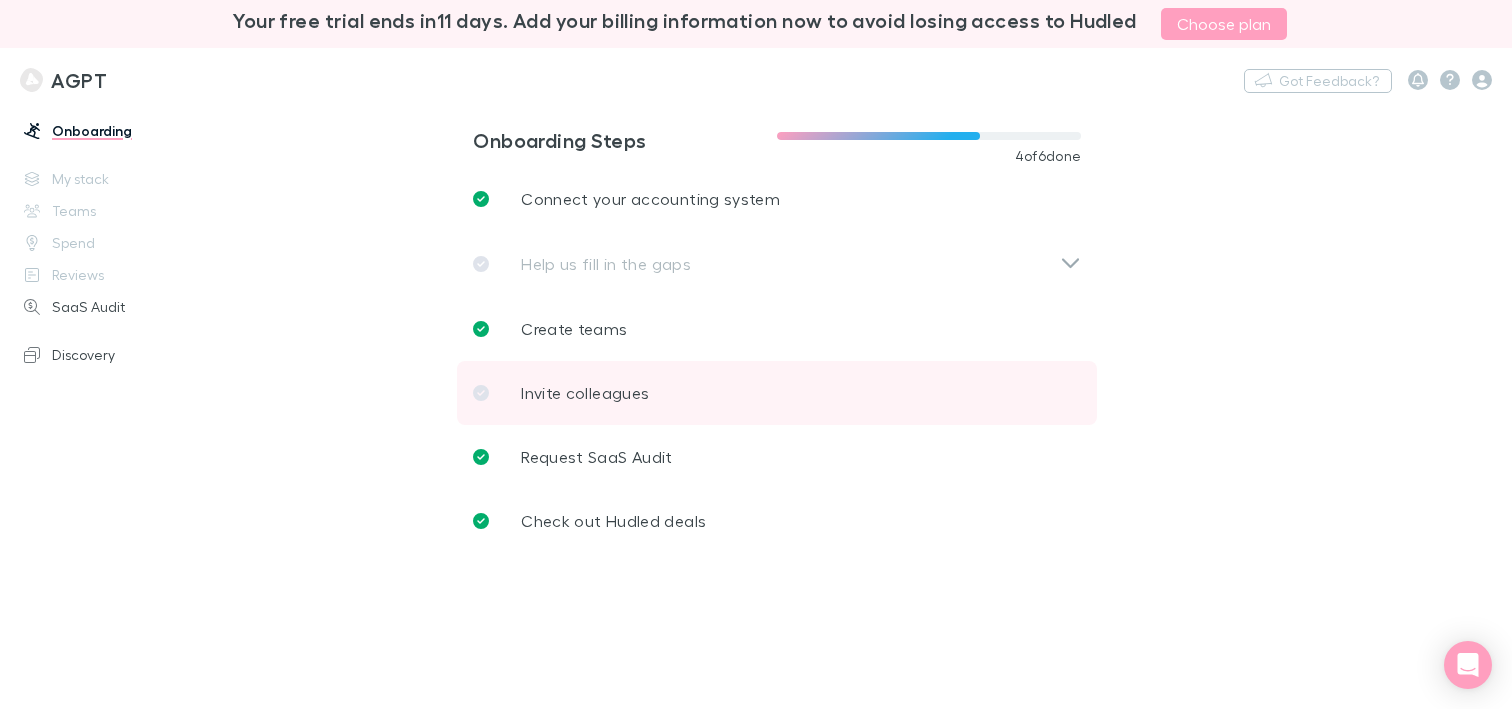 click on "Invite colleagues" at bounding box center [585, 393] 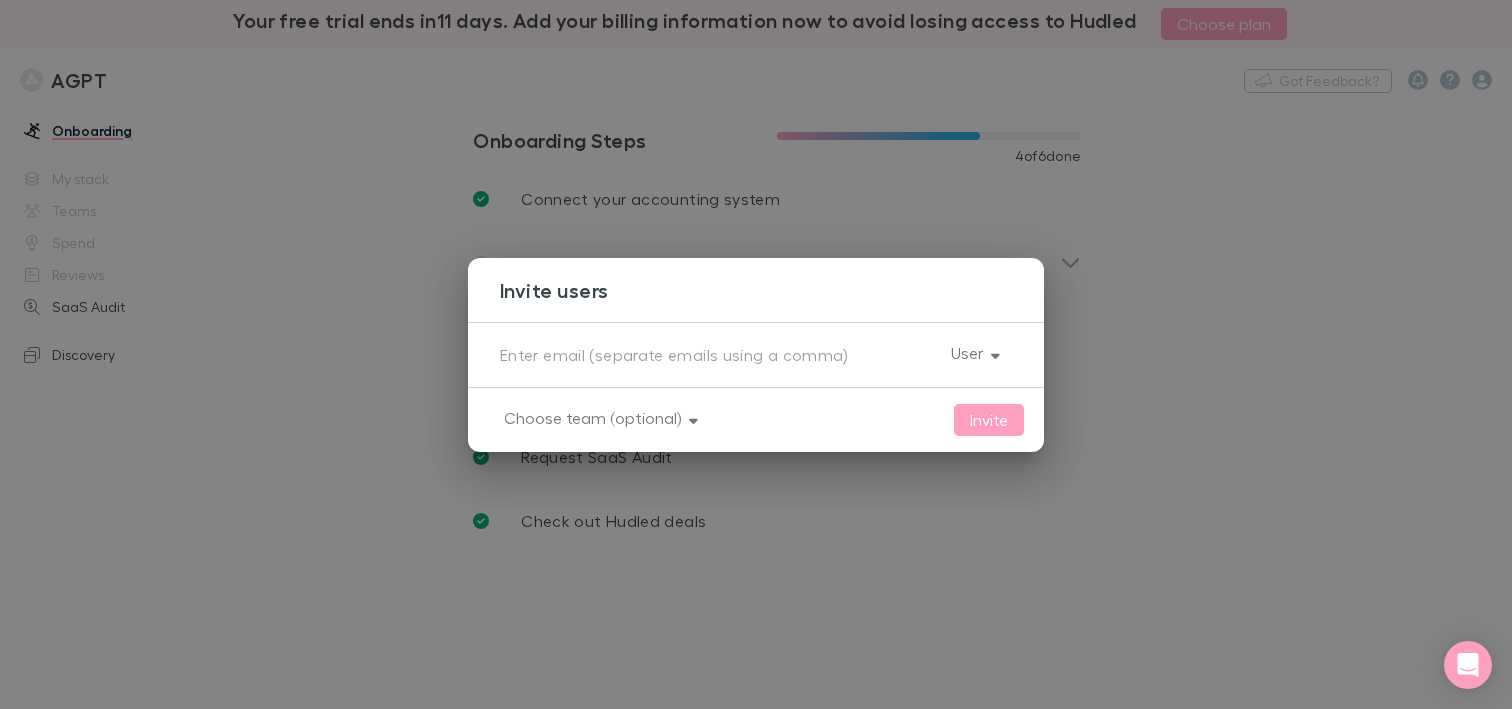 click at bounding box center [717, 354] 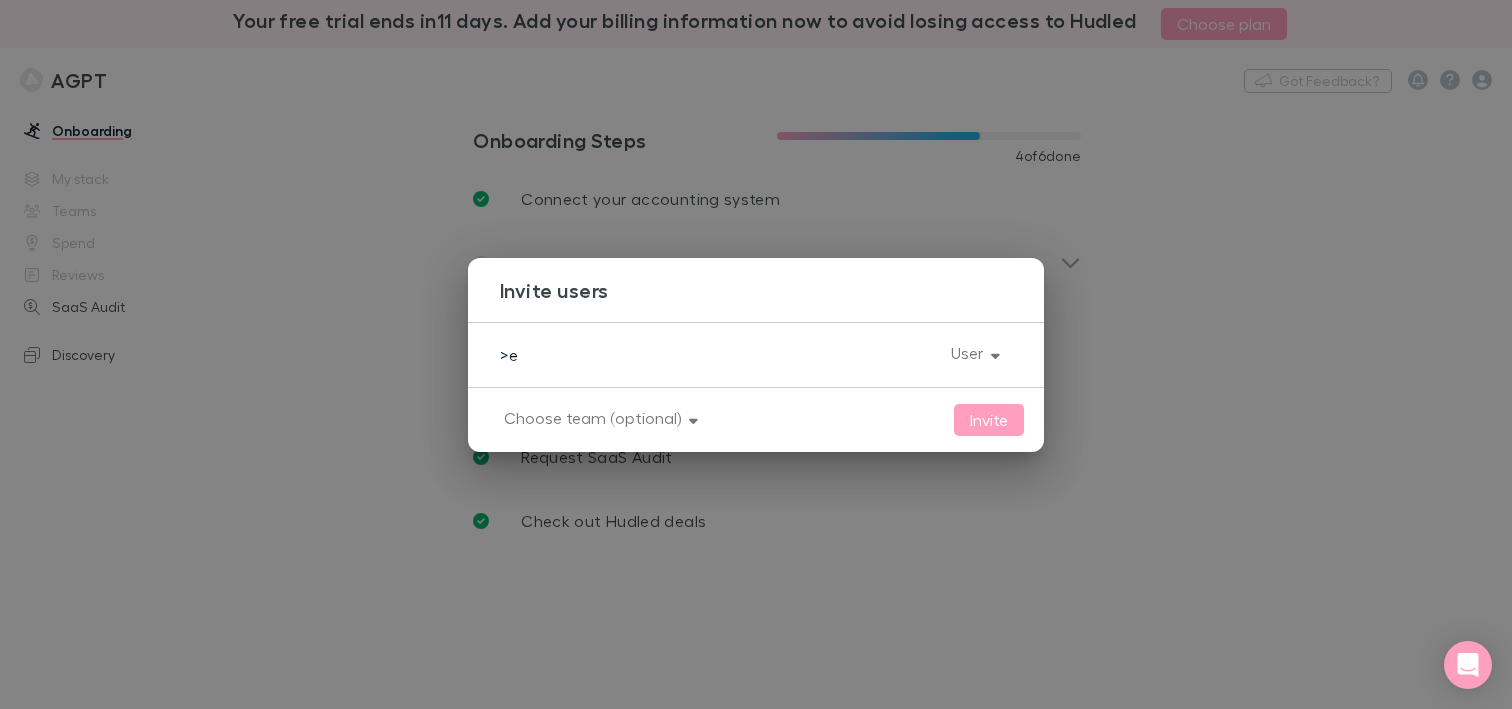 type on ">" 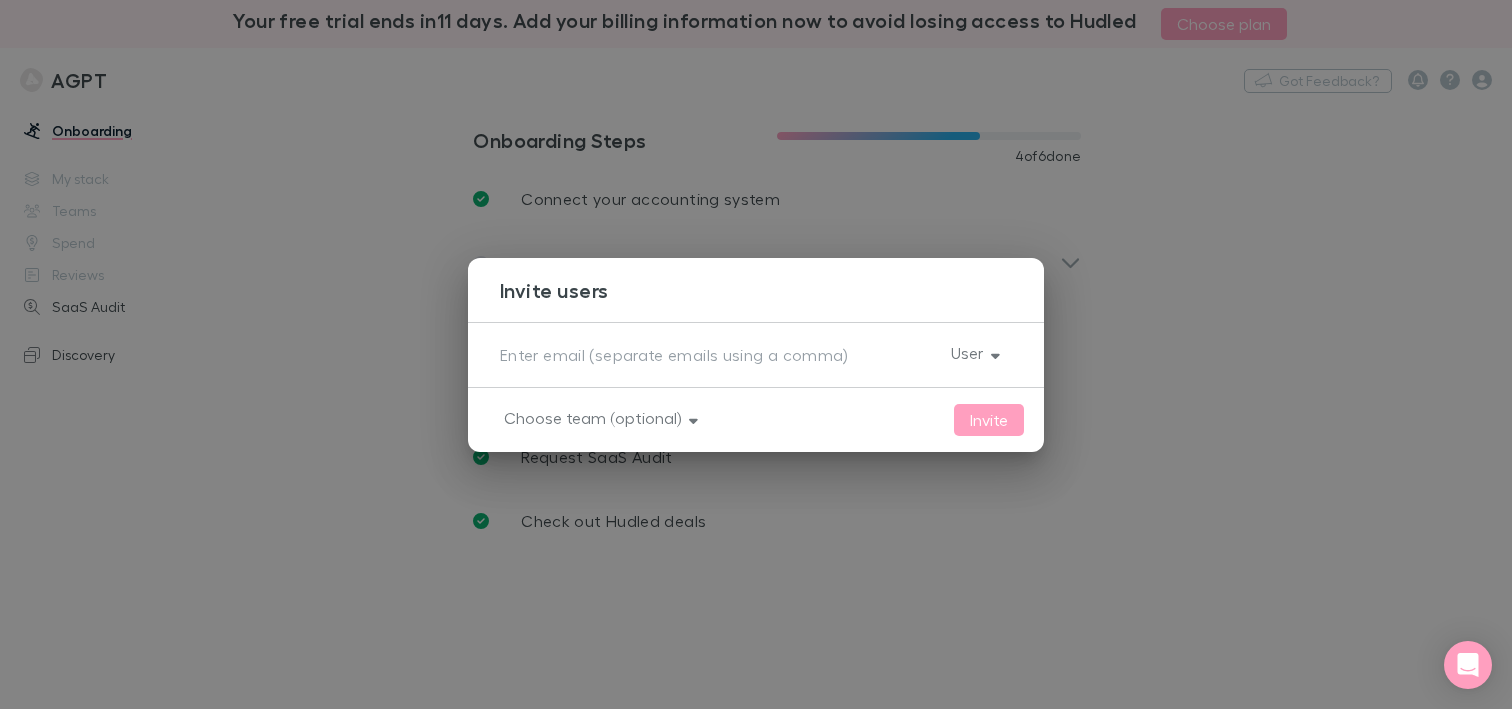 paste on "joey@joeymazars.com" 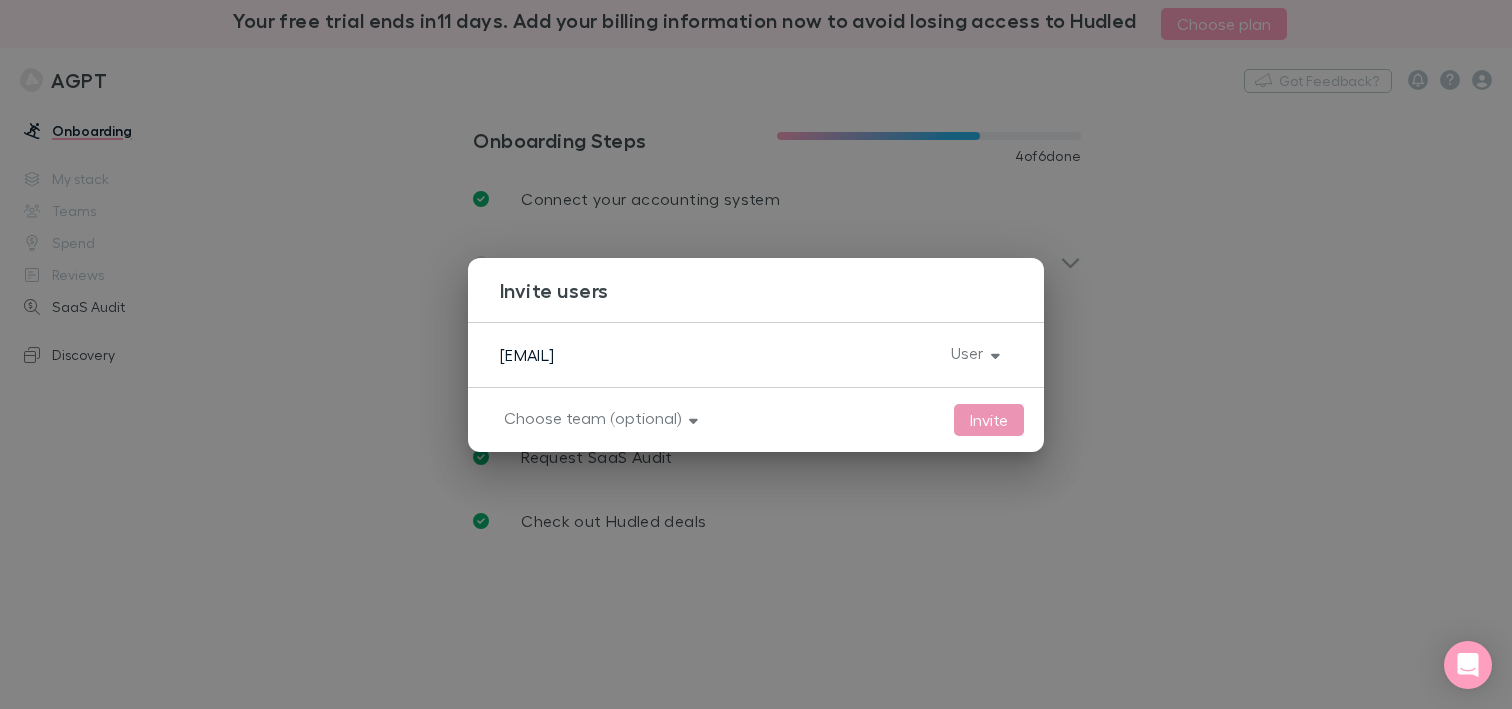 type on "joey@joeymazars.com" 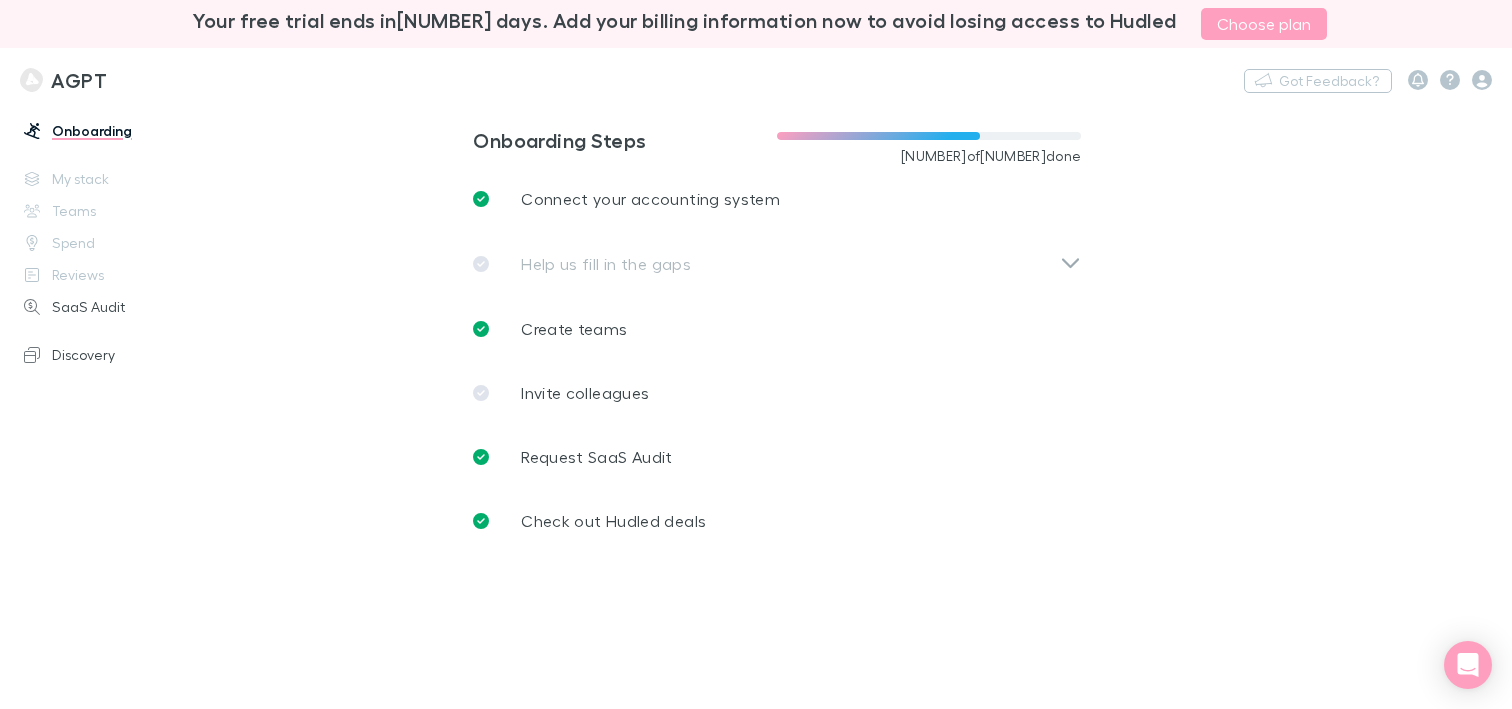 scroll, scrollTop: 0, scrollLeft: 0, axis: both 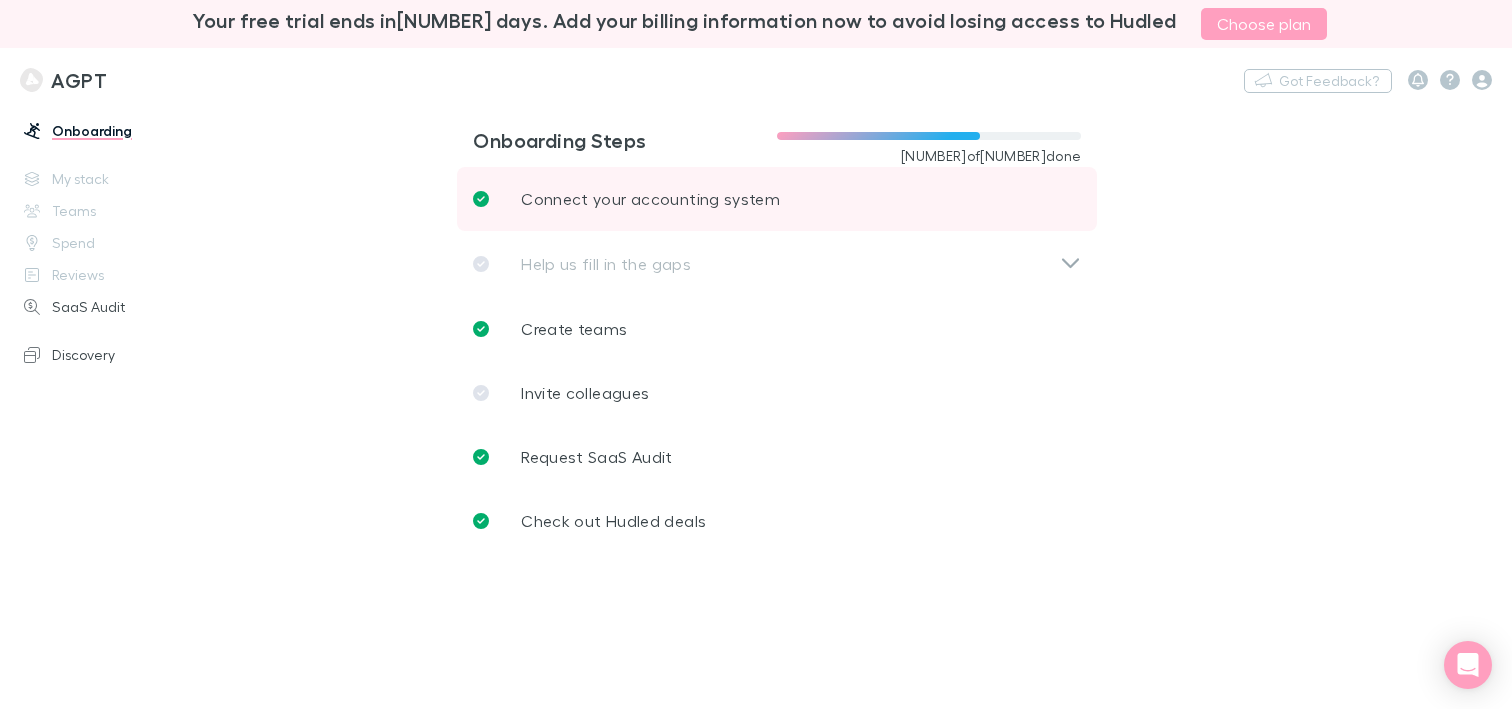 click on "Connect your accounting system" at bounding box center (777, 199) 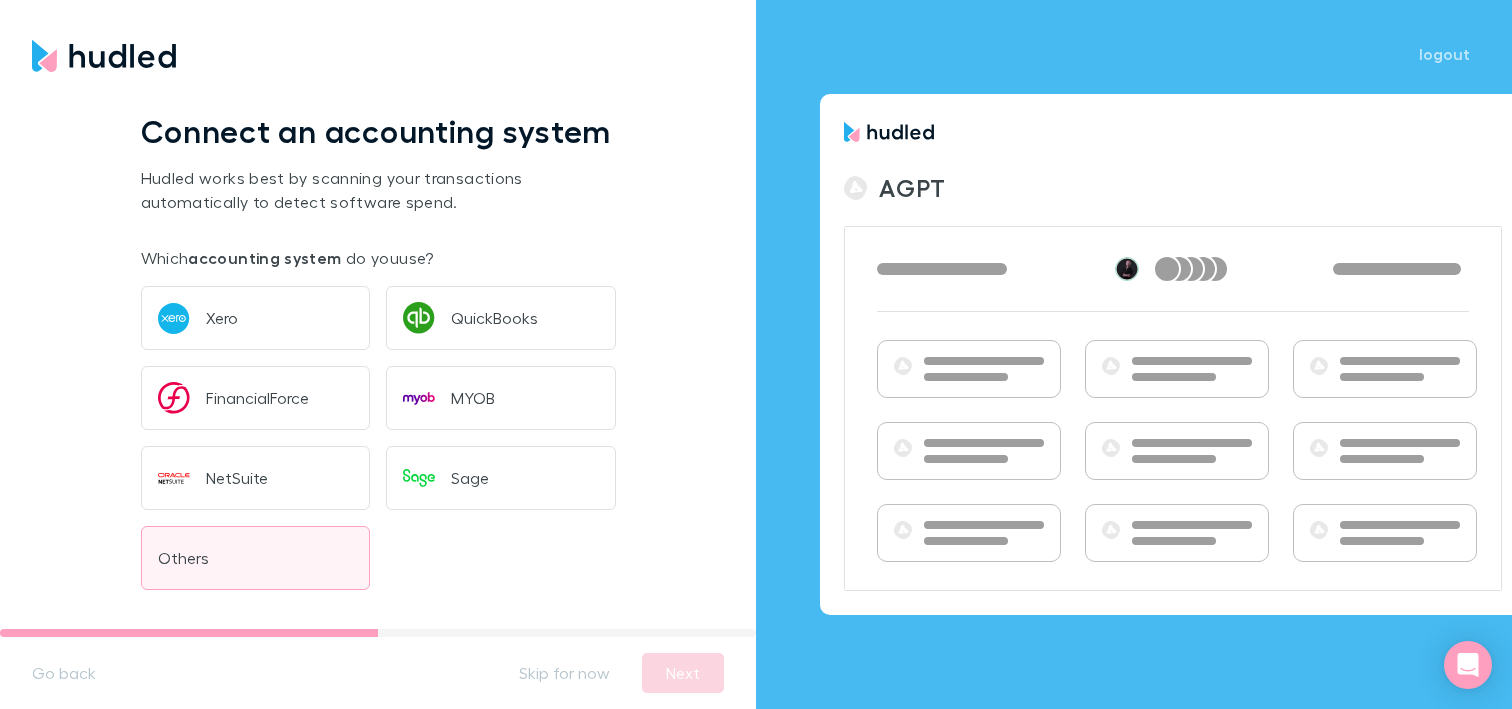 click on "Others" at bounding box center (256, 558) 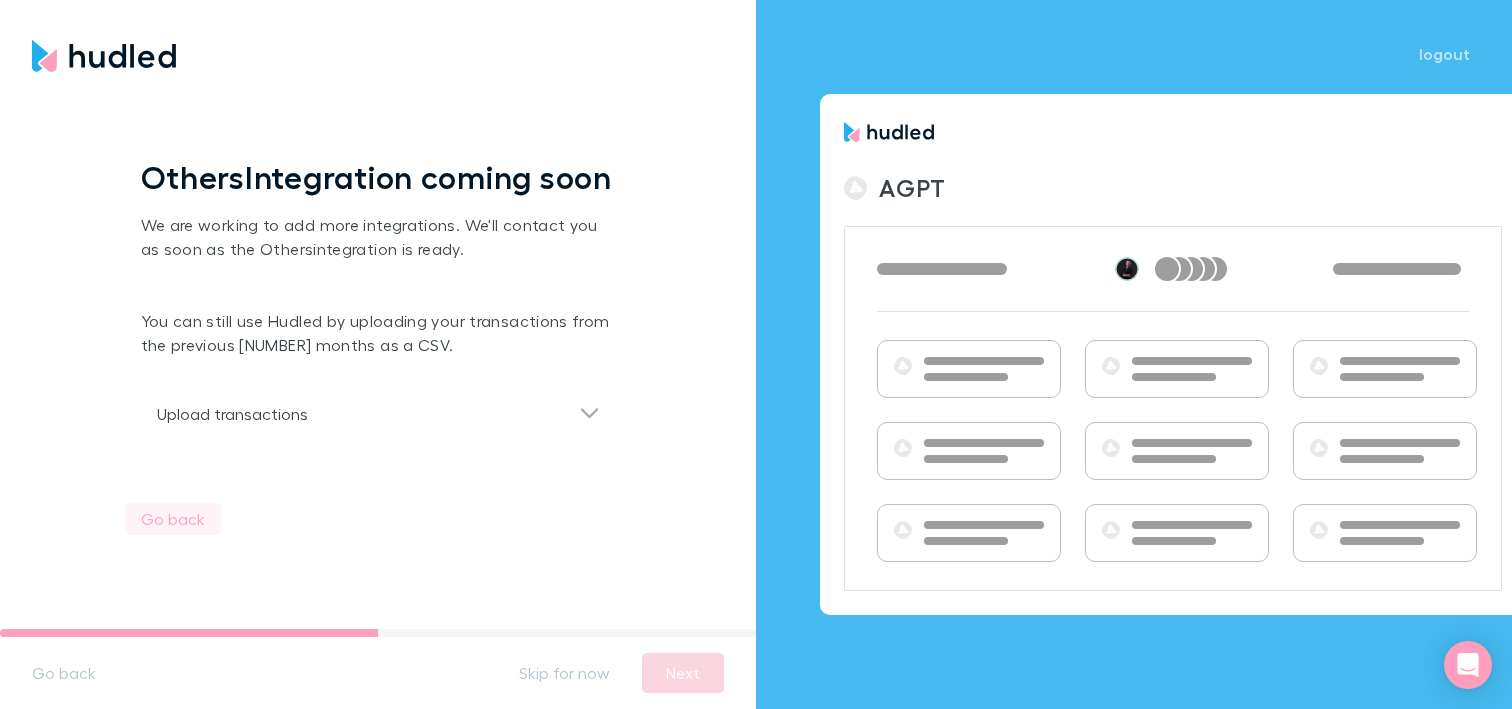 click on "Go back" at bounding box center (173, 519) 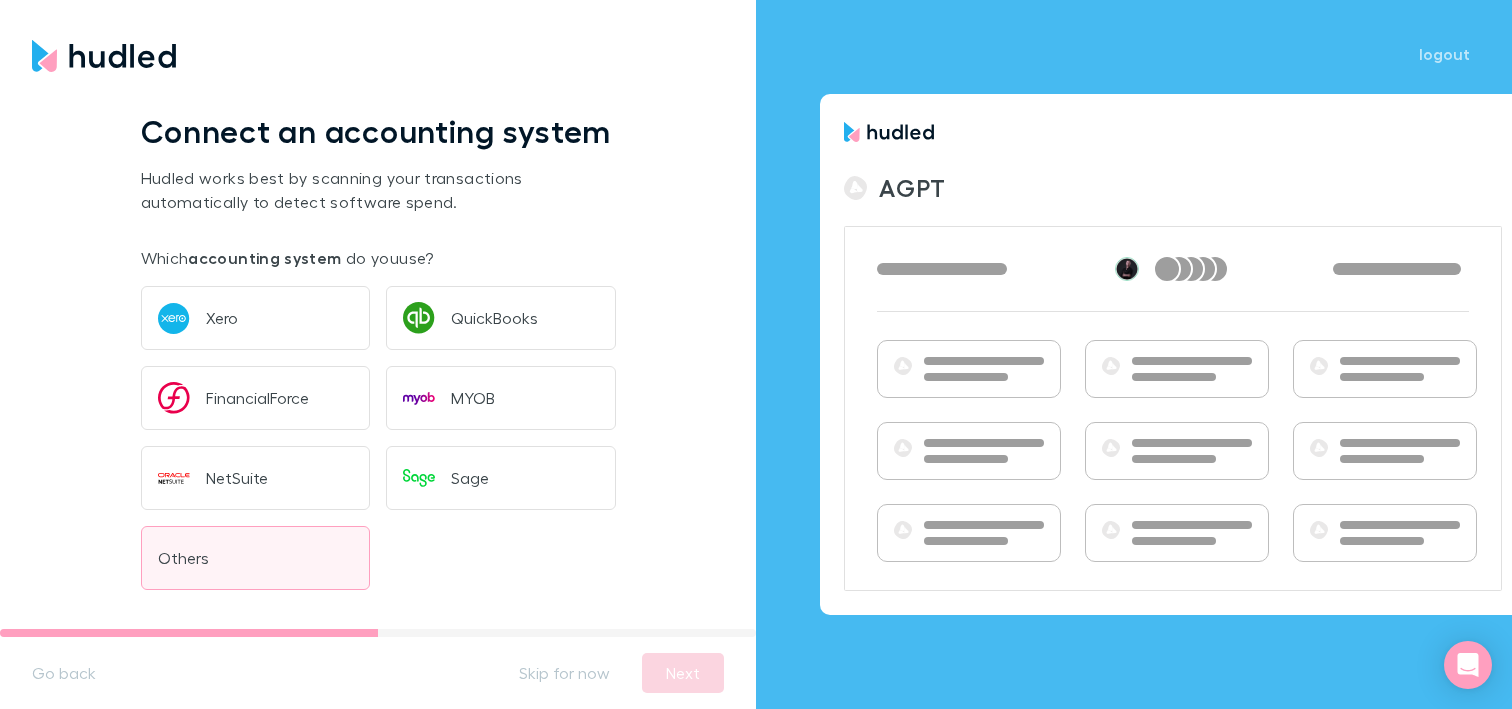 click on "Others" at bounding box center [256, 558] 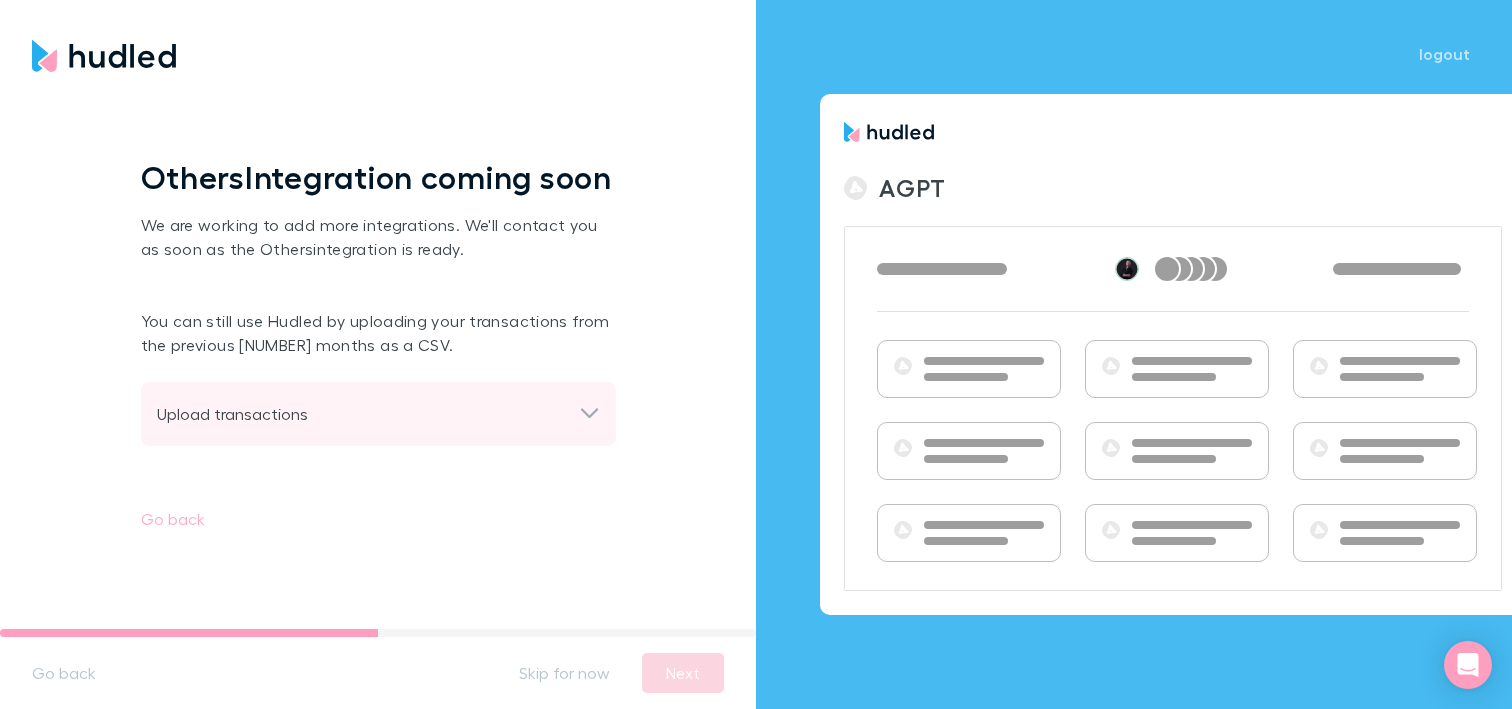 click on "Upload transactions" at bounding box center (378, 414) 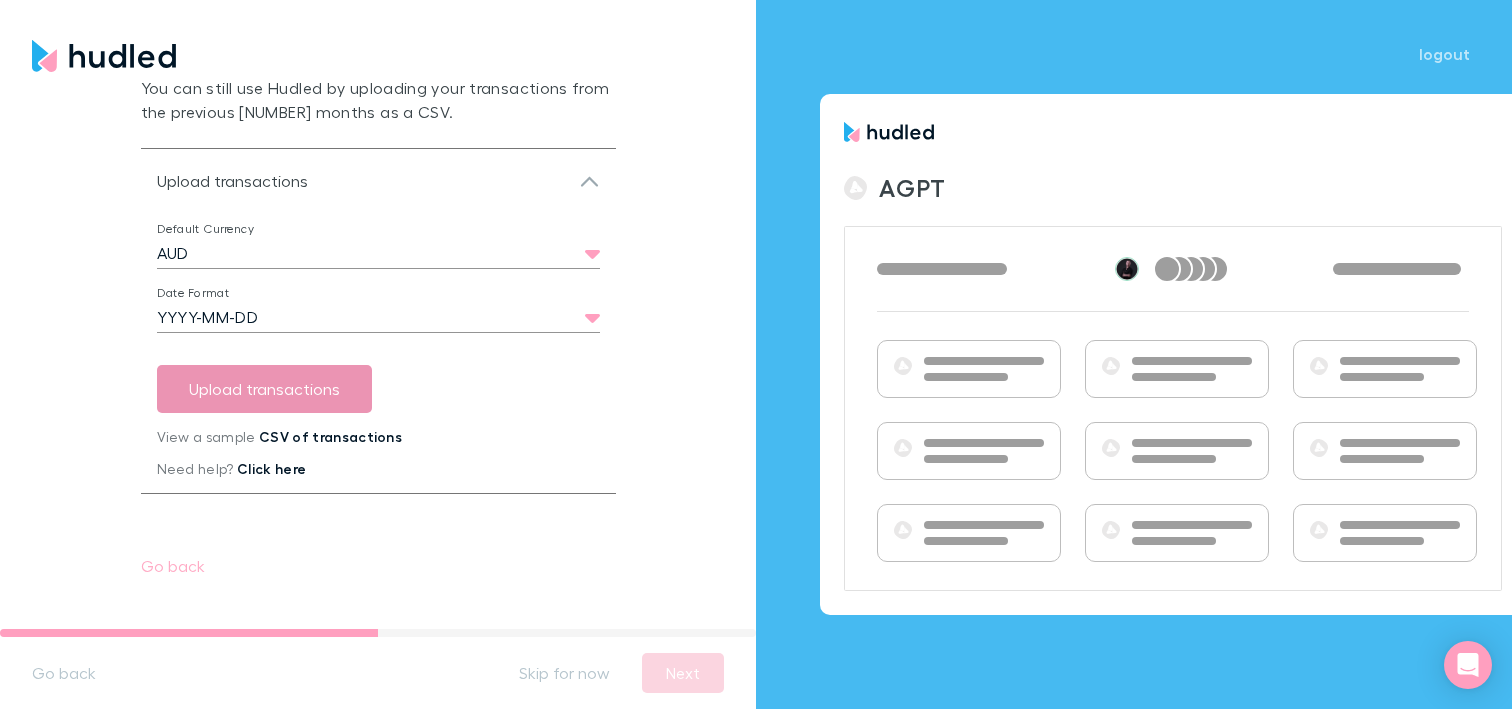 scroll, scrollTop: 226, scrollLeft: 0, axis: vertical 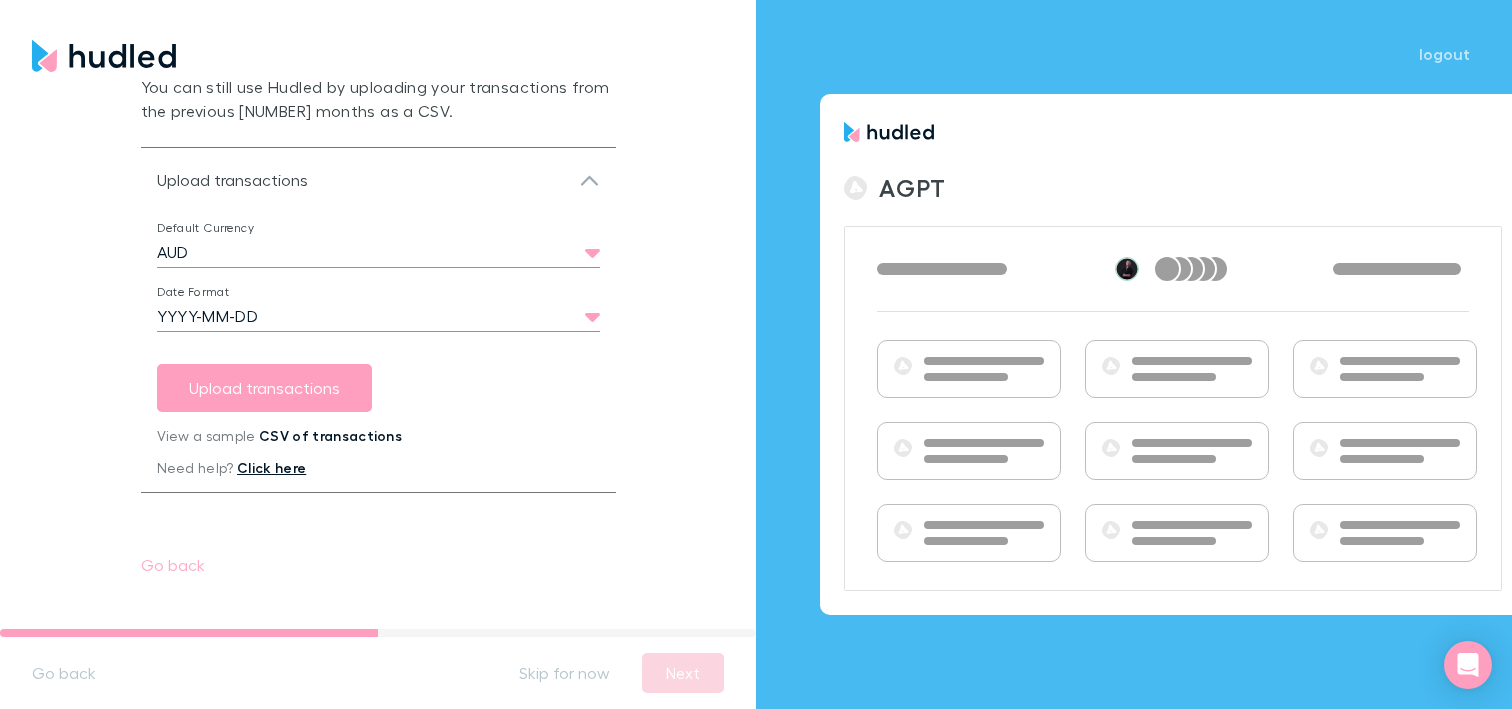 click on "Click here" at bounding box center (271, 467) 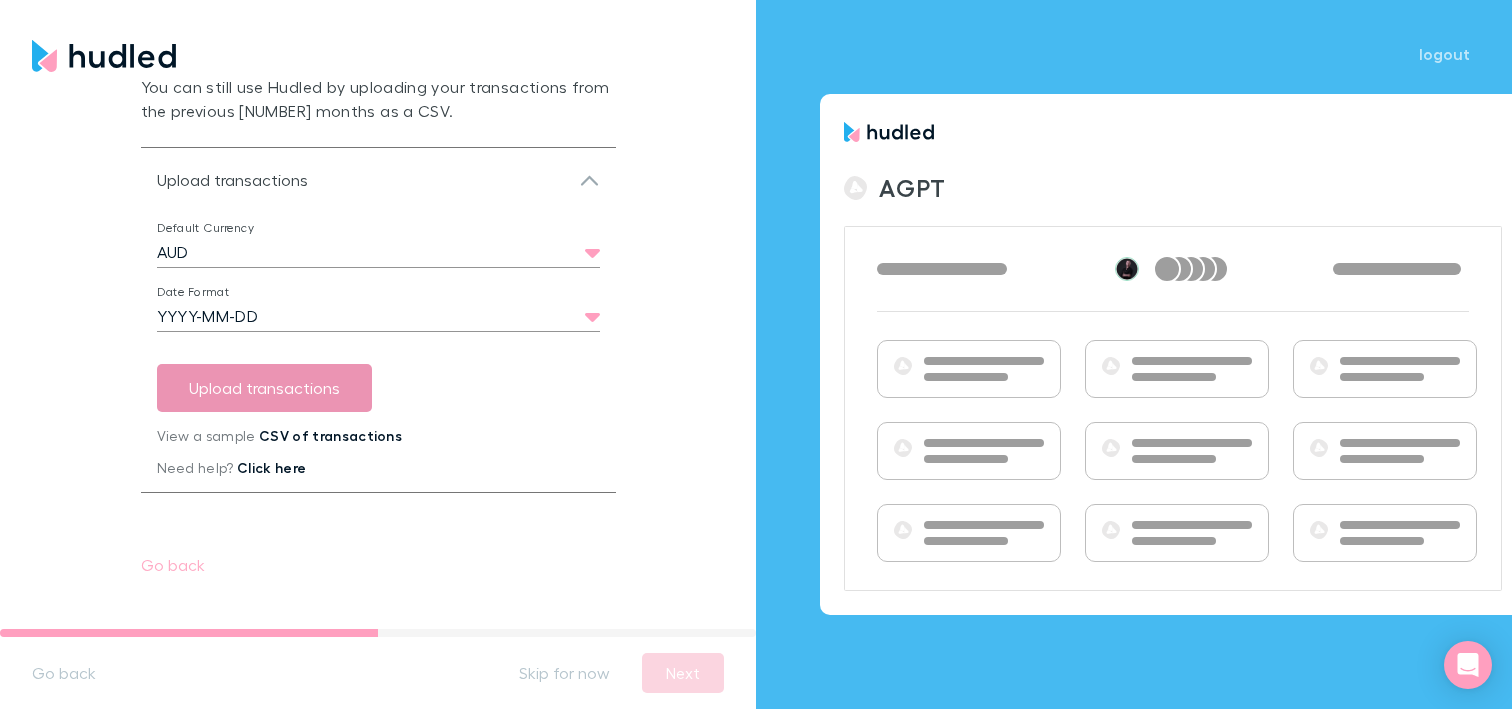 click on "Upload transactions" at bounding box center (264, 388) 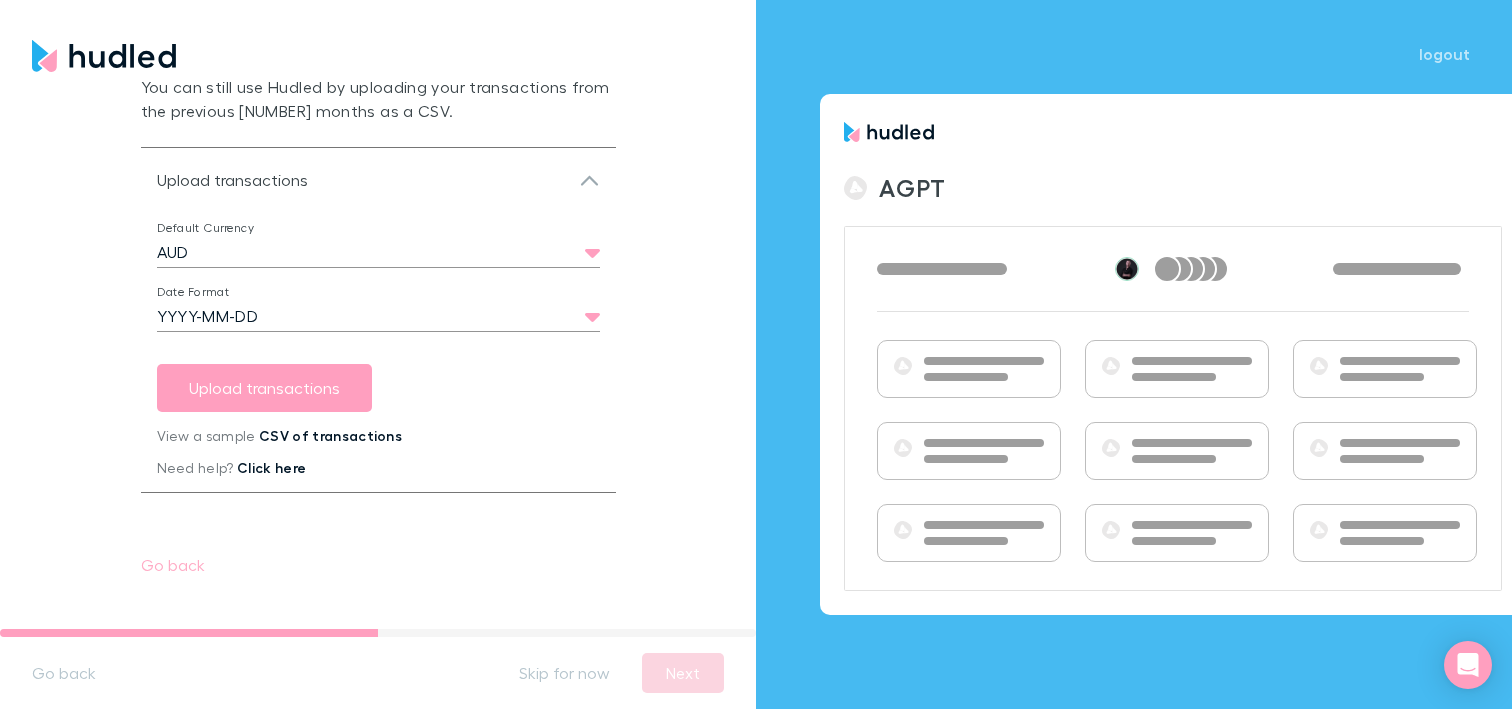 scroll, scrollTop: 0, scrollLeft: 0, axis: both 